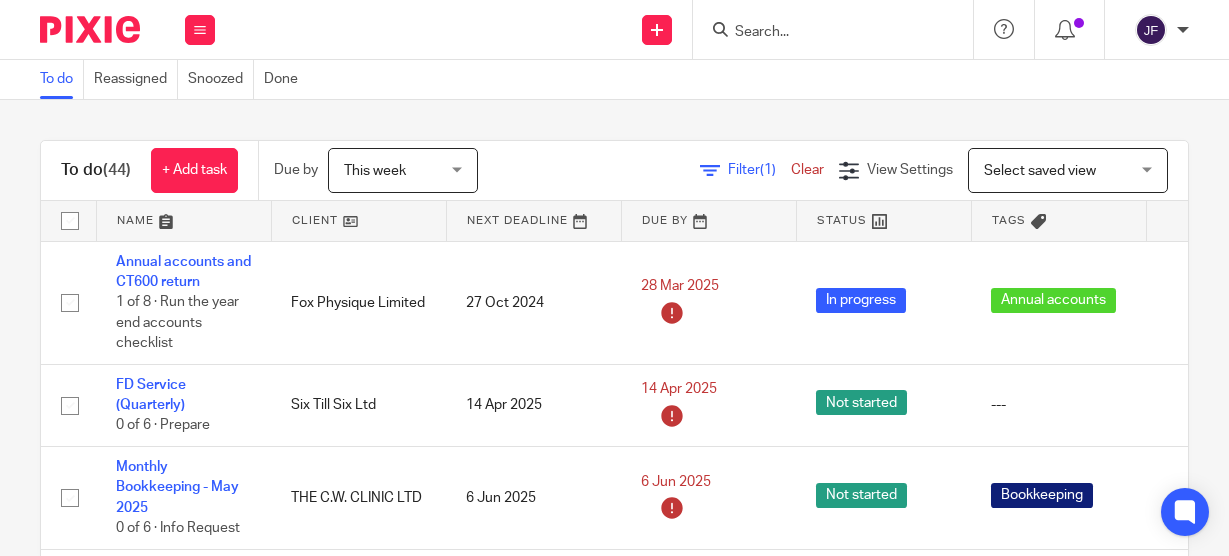 scroll, scrollTop: 0, scrollLeft: 0, axis: both 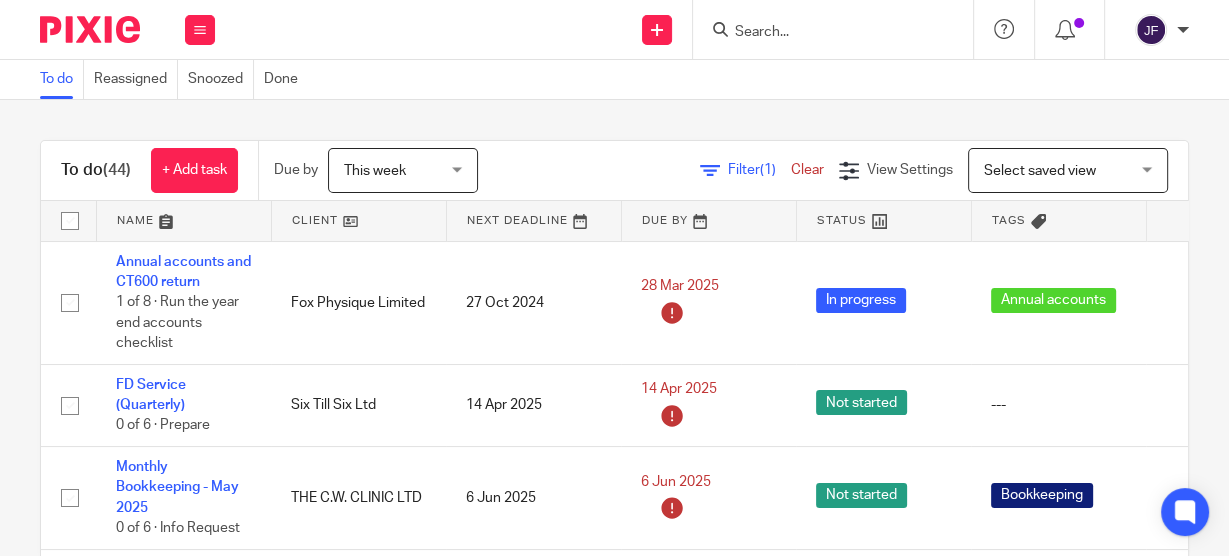 click at bounding box center (823, 33) 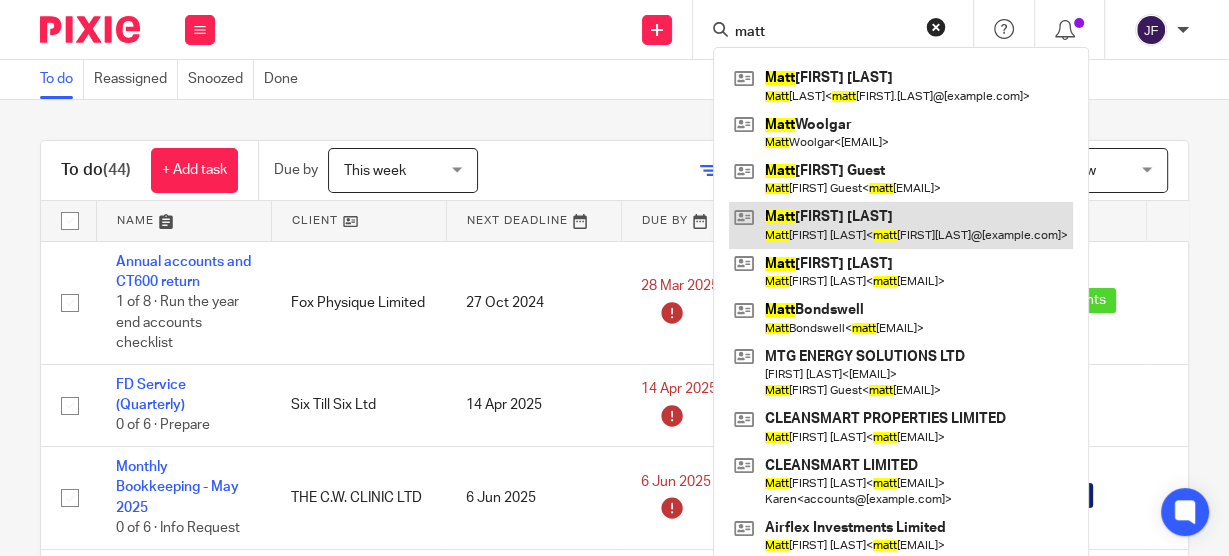 type on "matt" 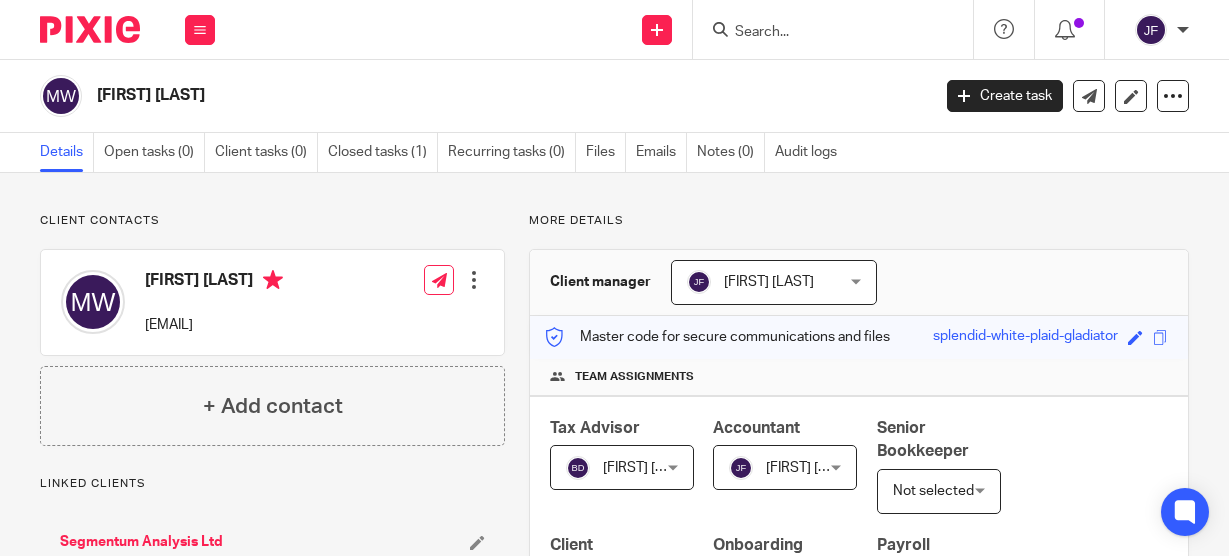 scroll, scrollTop: 0, scrollLeft: 0, axis: both 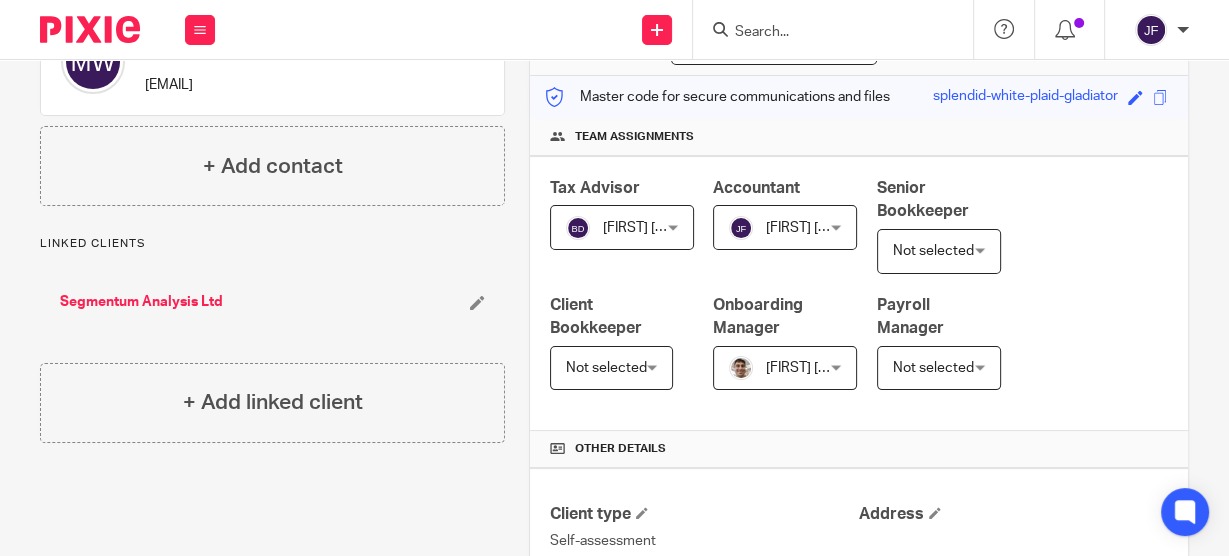 click on "Segmentum Analysis Ltd" at bounding box center (141, 302) 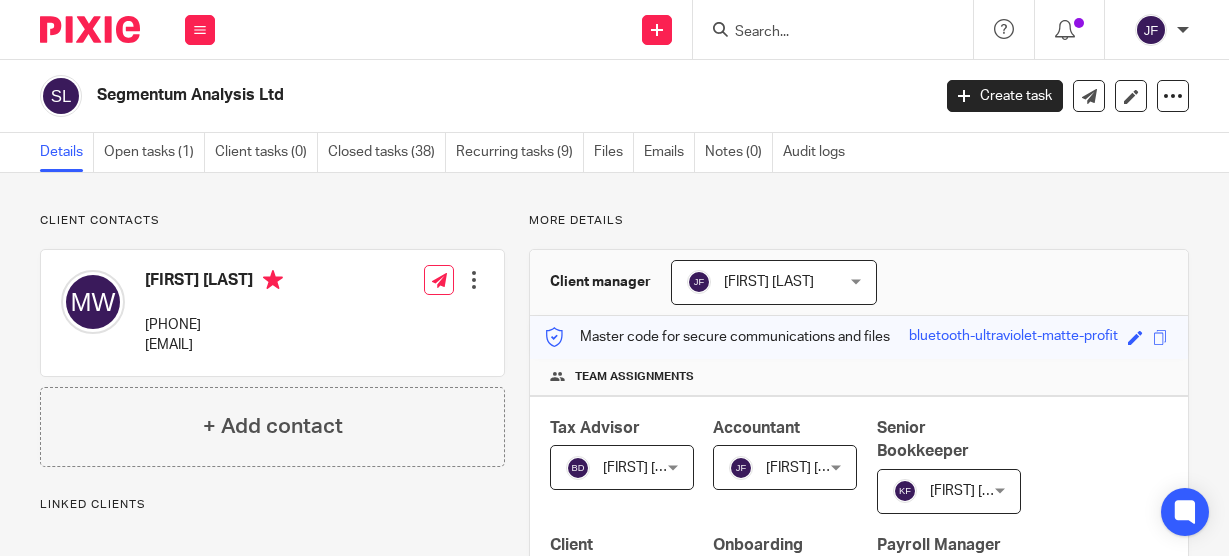 scroll, scrollTop: 0, scrollLeft: 0, axis: both 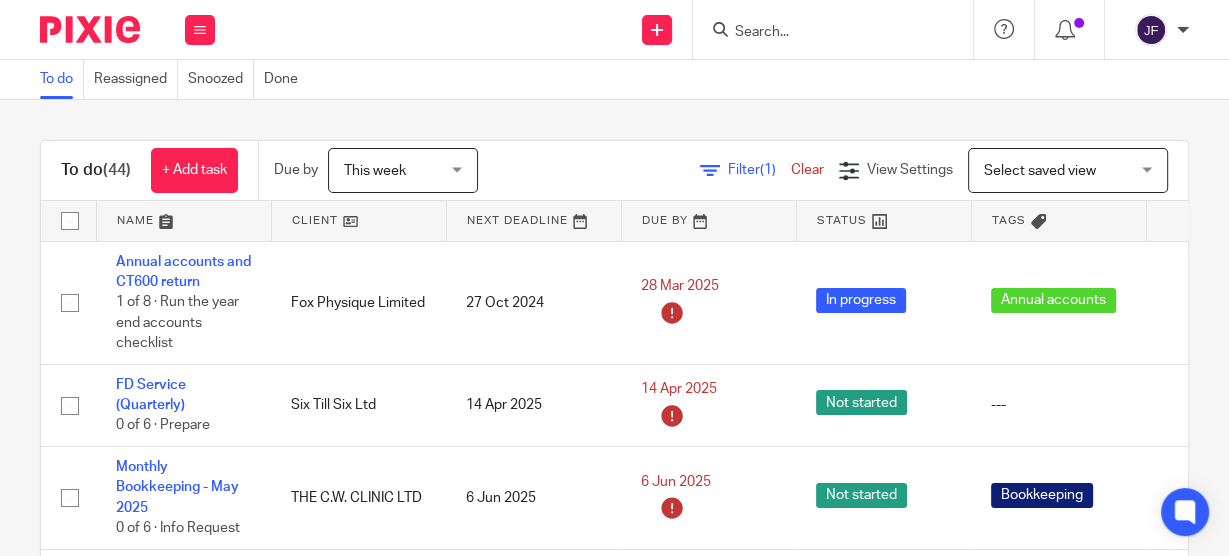 click at bounding box center (833, 29) 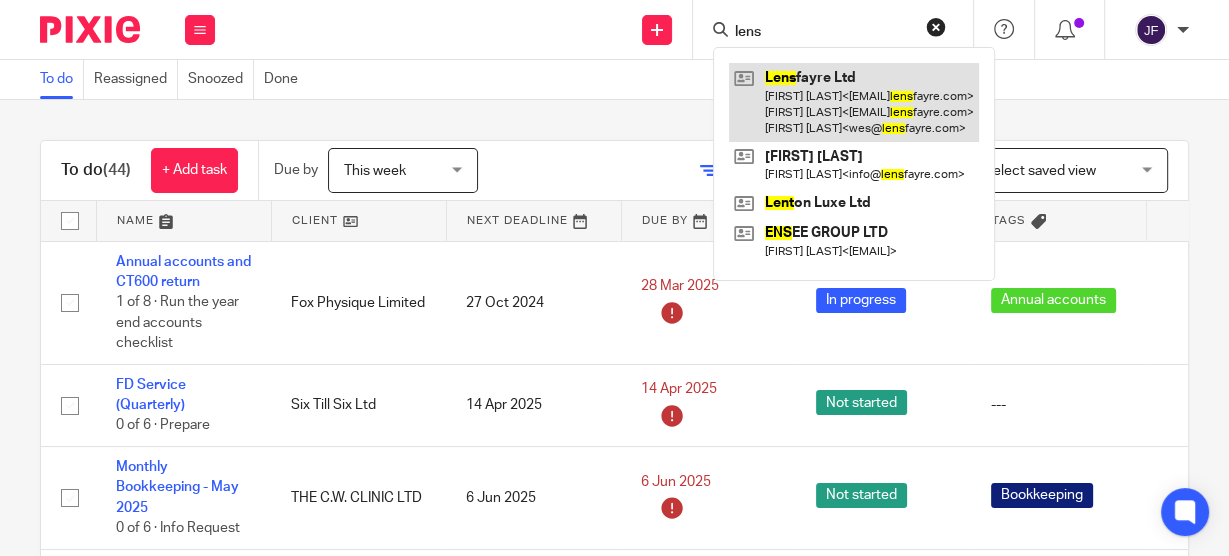 type on "lens" 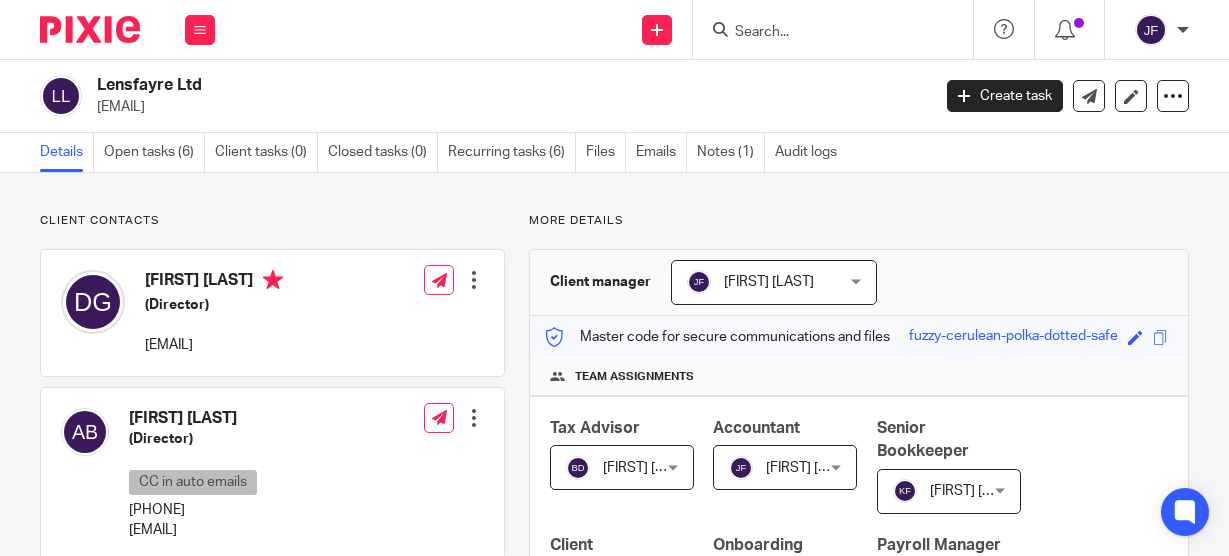 scroll, scrollTop: 0, scrollLeft: 0, axis: both 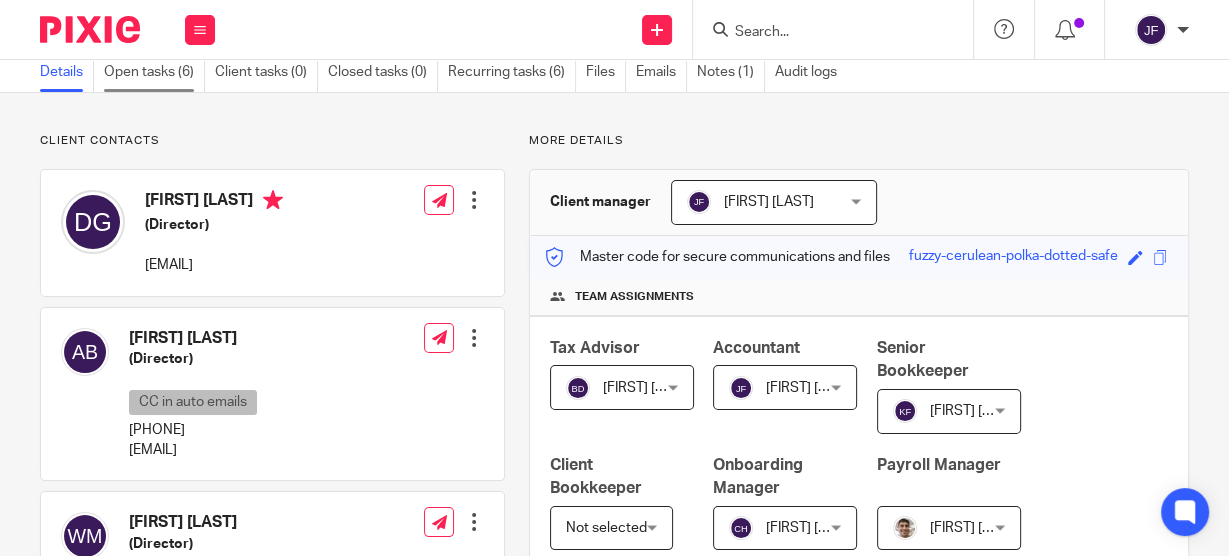 click on "Open tasks (6)" at bounding box center [154, 72] 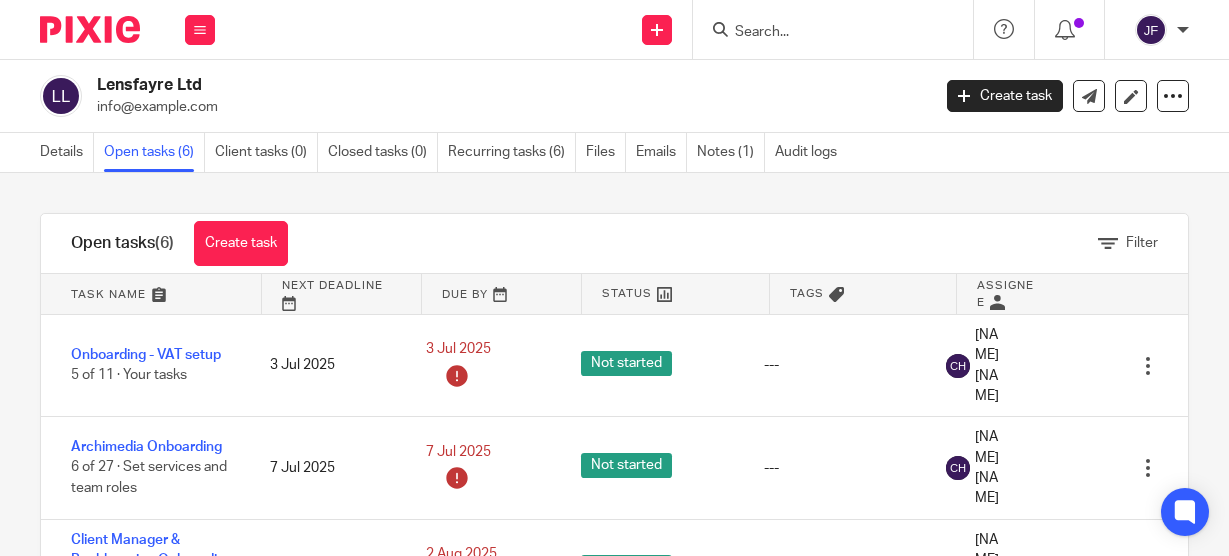 scroll, scrollTop: 0, scrollLeft: 0, axis: both 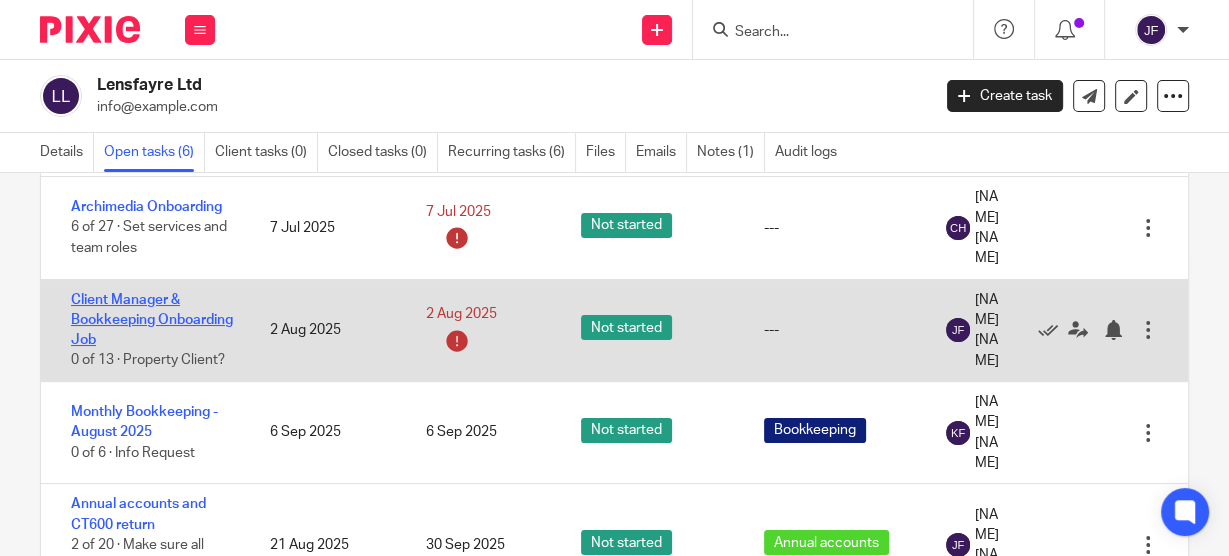 click on "Client Manager & Bookkeeping Onboarding Job" at bounding box center [152, 320] 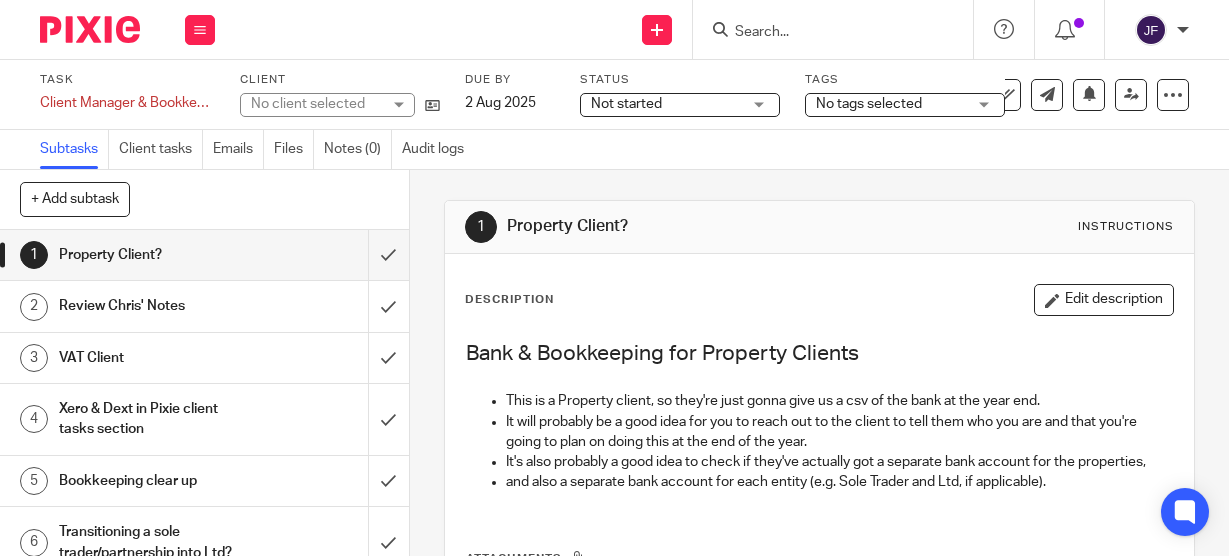 scroll, scrollTop: 0, scrollLeft: 0, axis: both 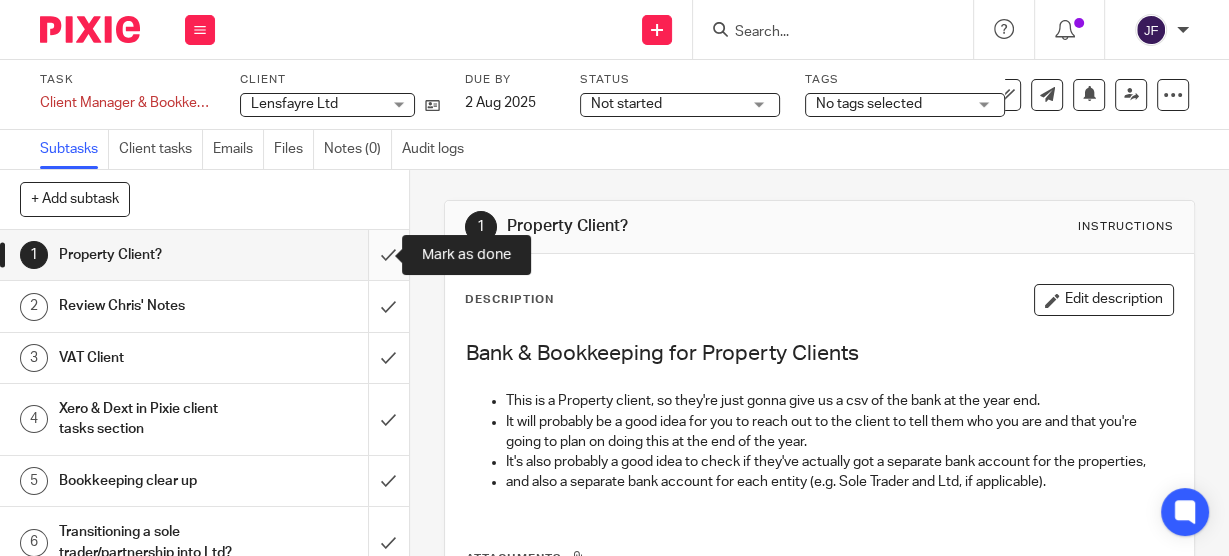 click at bounding box center (204, 255) 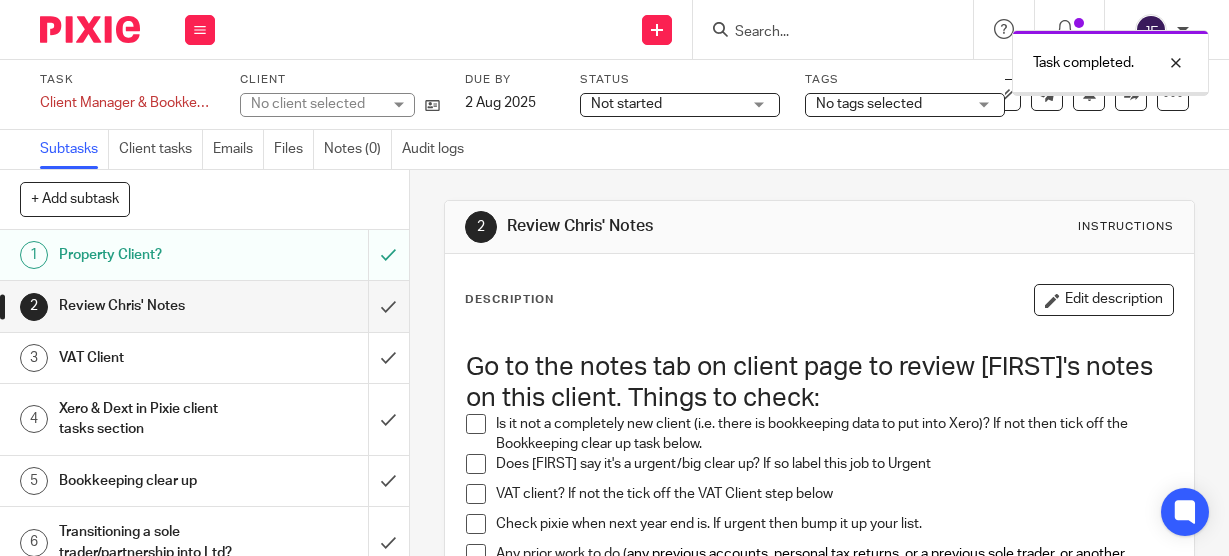scroll, scrollTop: 0, scrollLeft: 0, axis: both 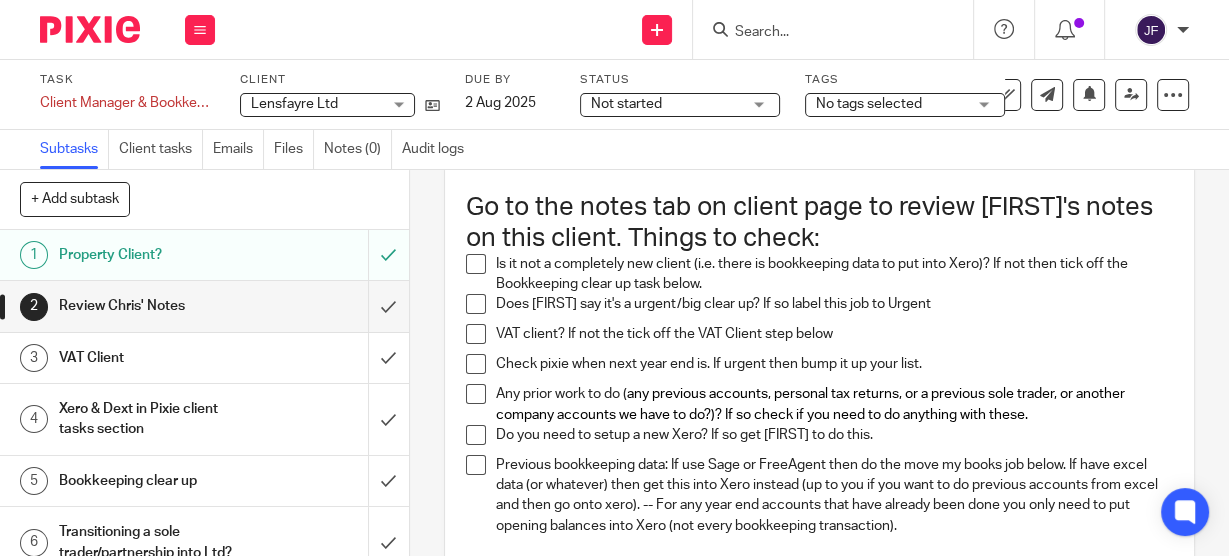 click on "Go to the notes tab on client page to review Chris' notes on this client. Things to check:" at bounding box center [819, 223] 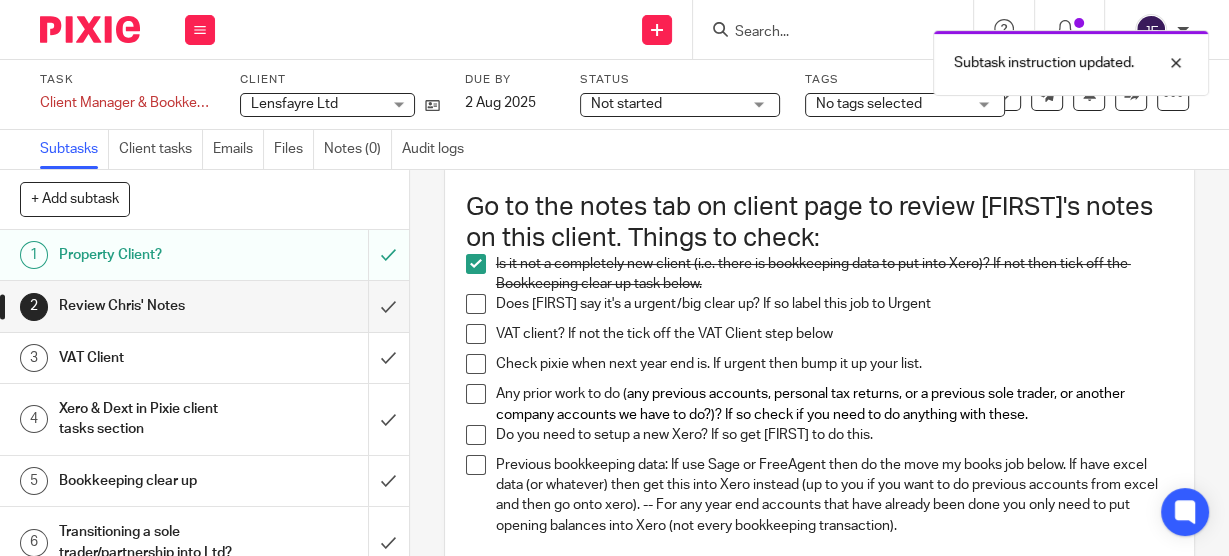 click at bounding box center [476, 304] 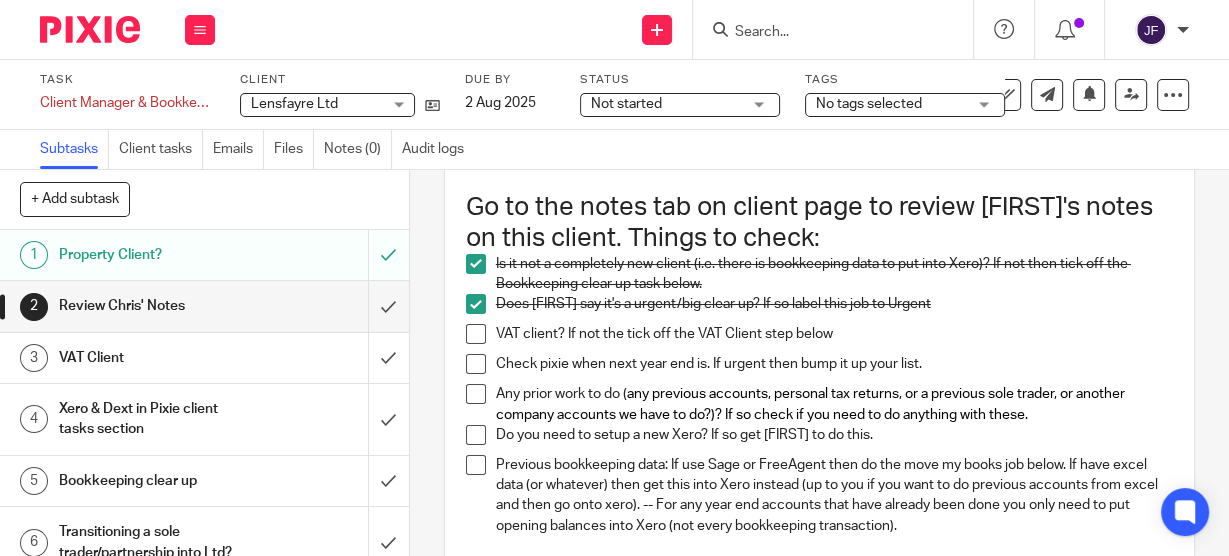 click at bounding box center [476, 334] 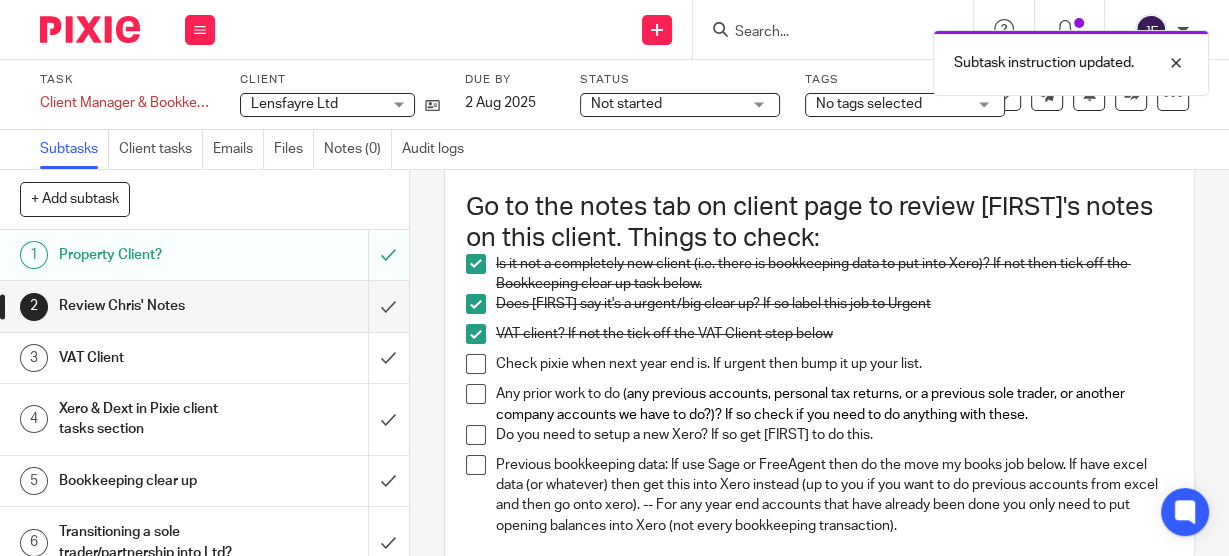 click at bounding box center (476, 364) 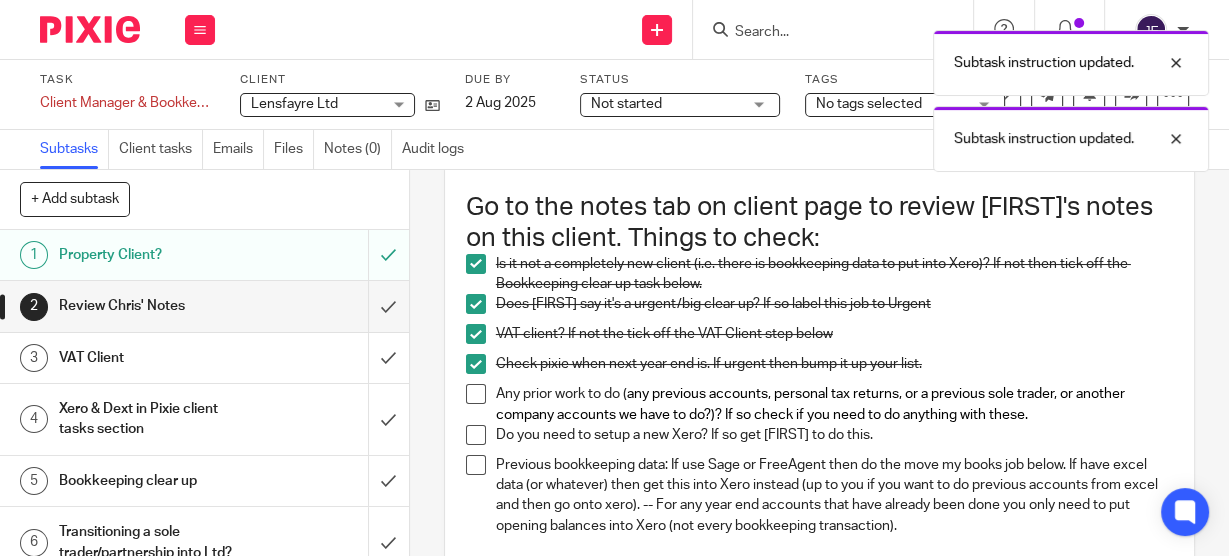 click at bounding box center (476, 394) 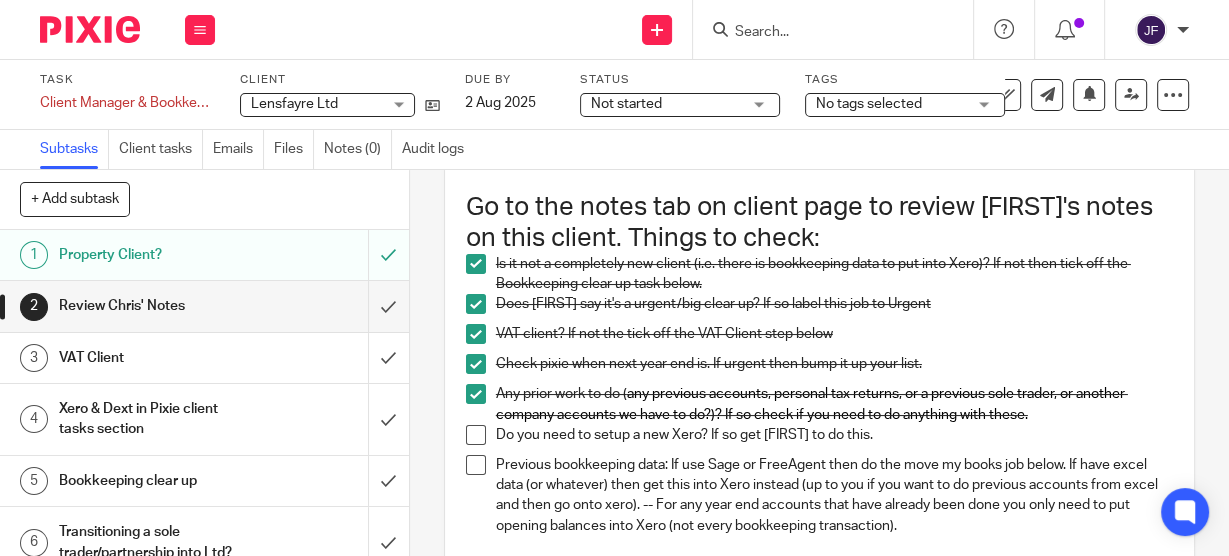 click at bounding box center [476, 435] 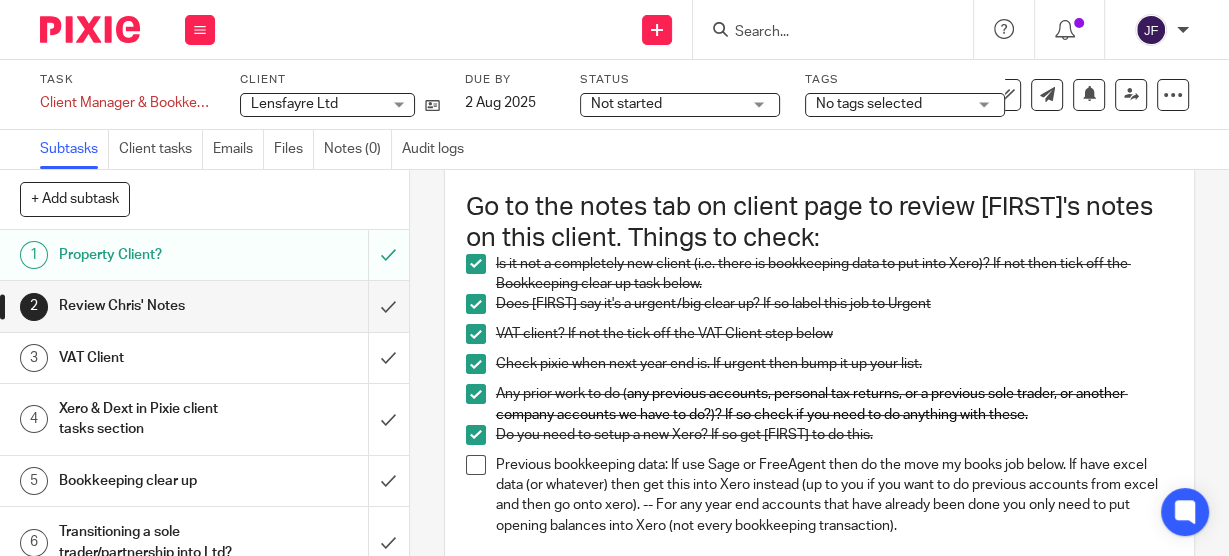 click at bounding box center [476, 465] 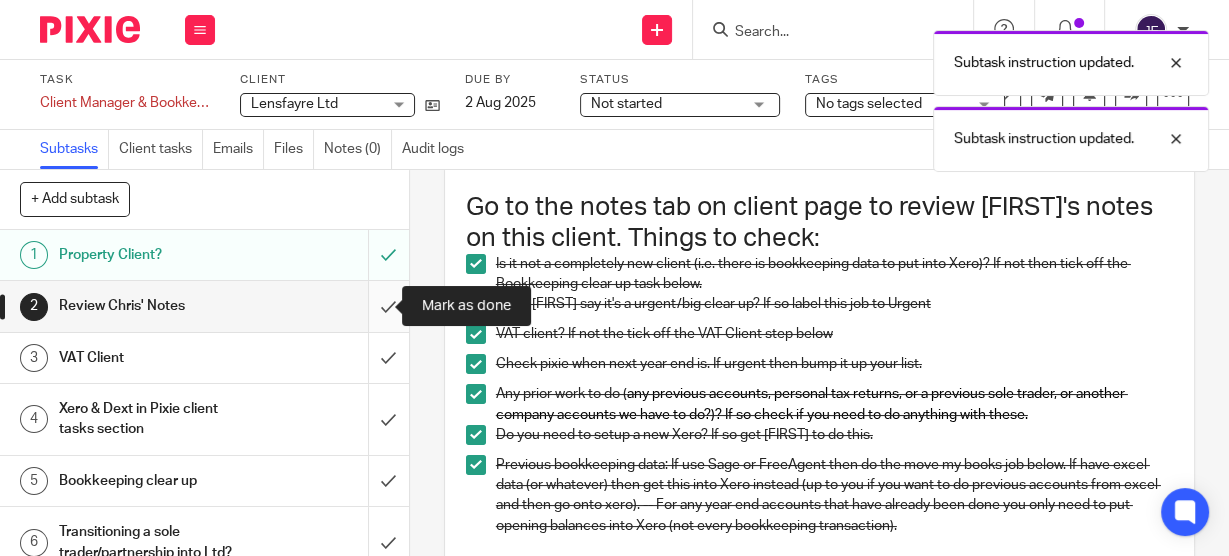 click at bounding box center [204, 306] 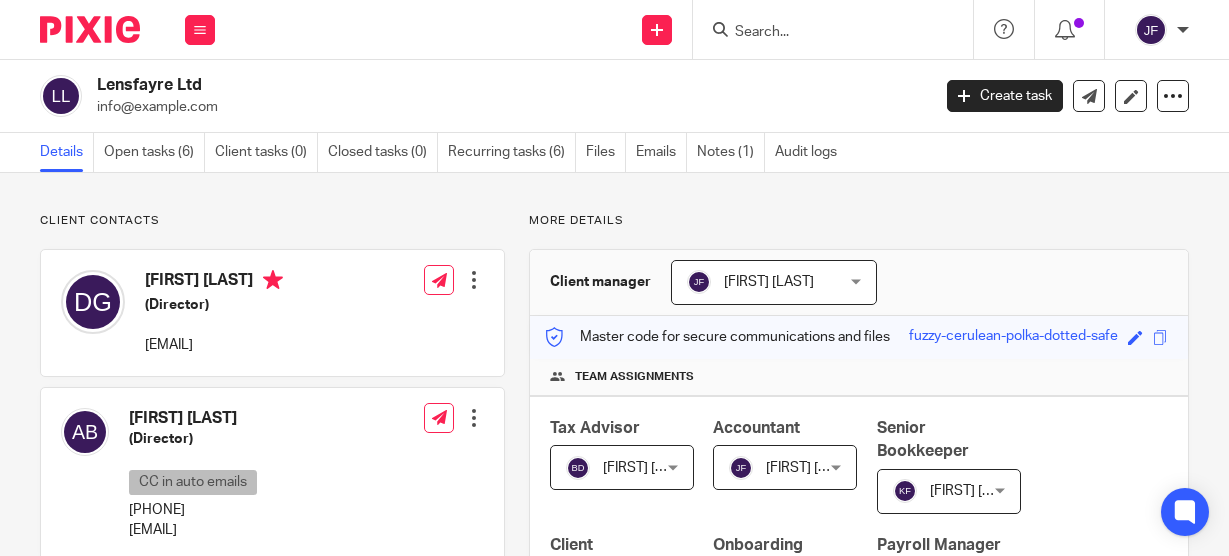 scroll, scrollTop: 0, scrollLeft: 0, axis: both 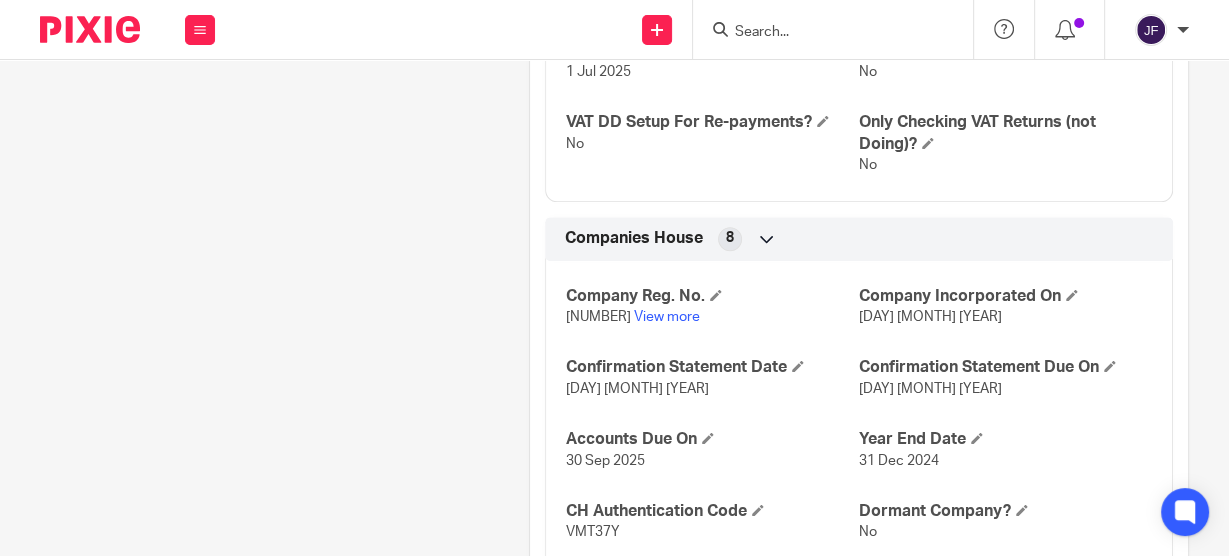 click on "12355203   View more" at bounding box center [712, 317] 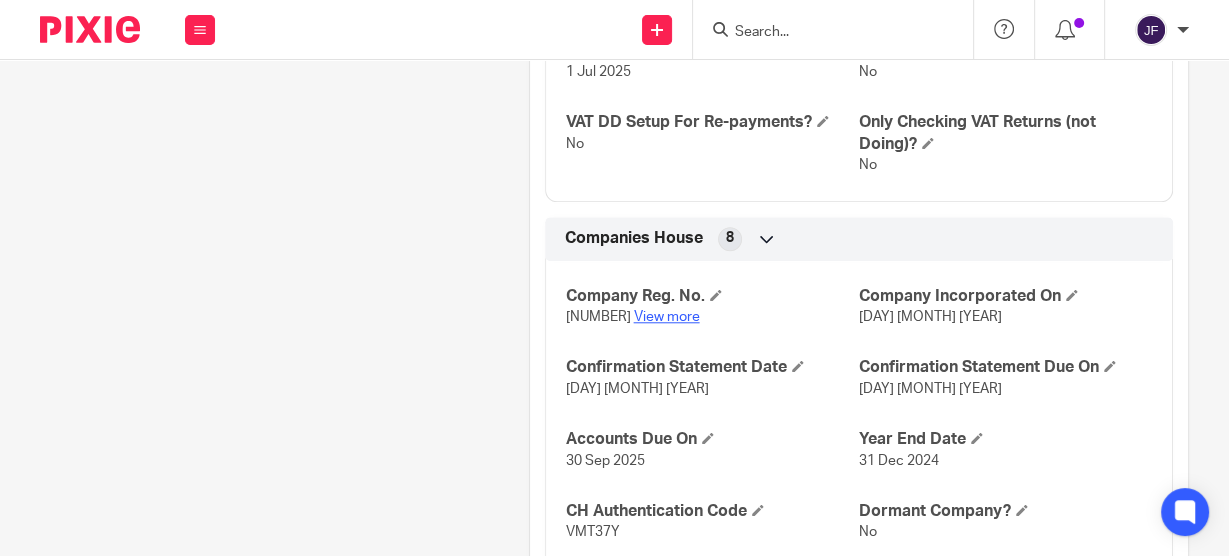 click on "View more" at bounding box center (667, 317) 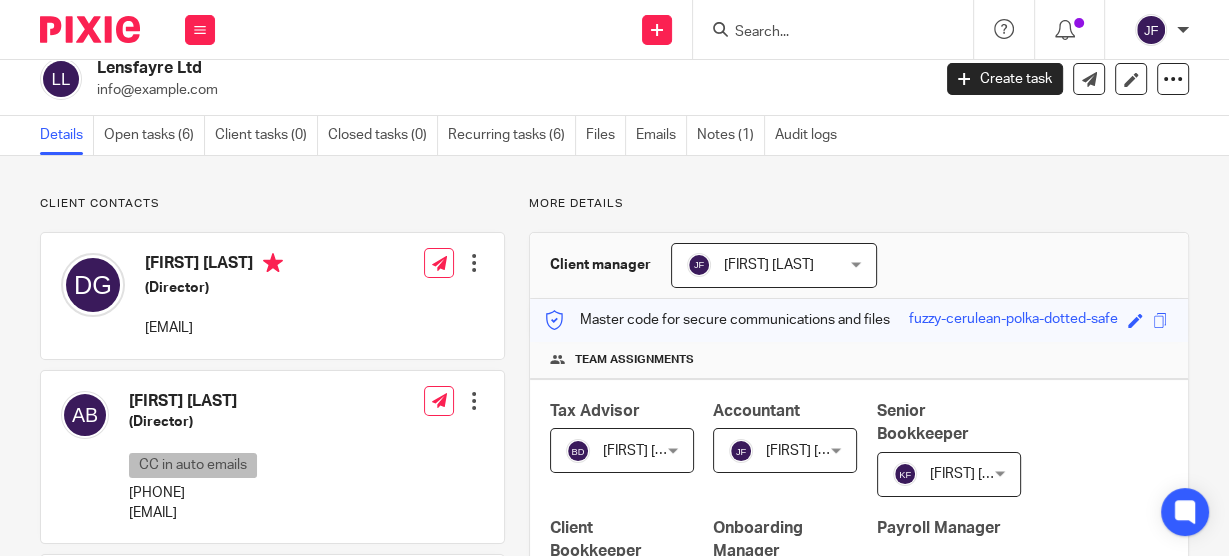 scroll, scrollTop: 0, scrollLeft: 0, axis: both 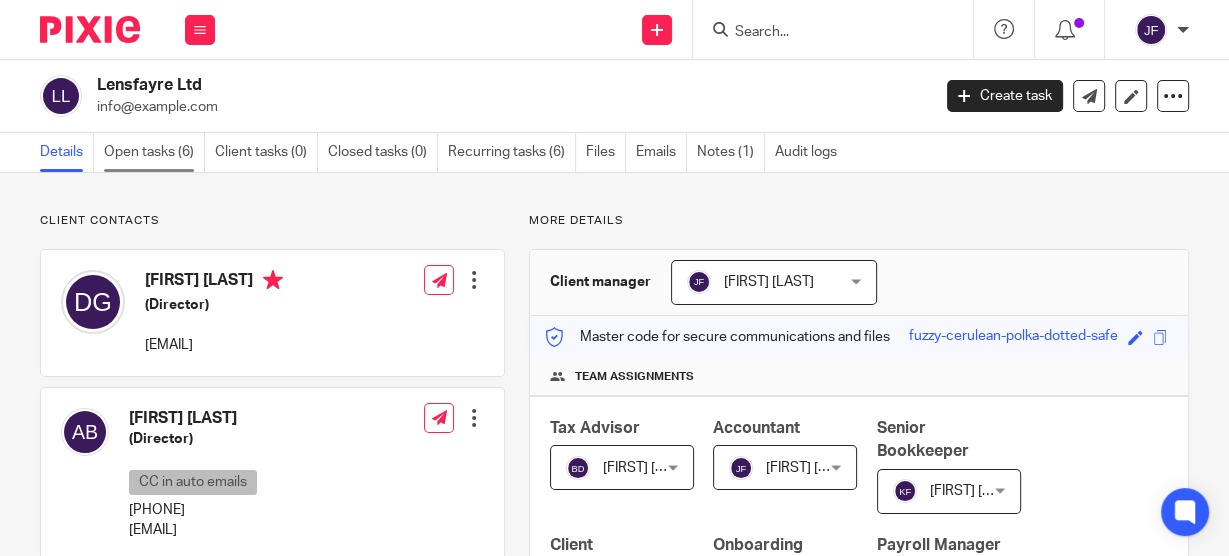 click on "Open tasks (6)" at bounding box center [154, 152] 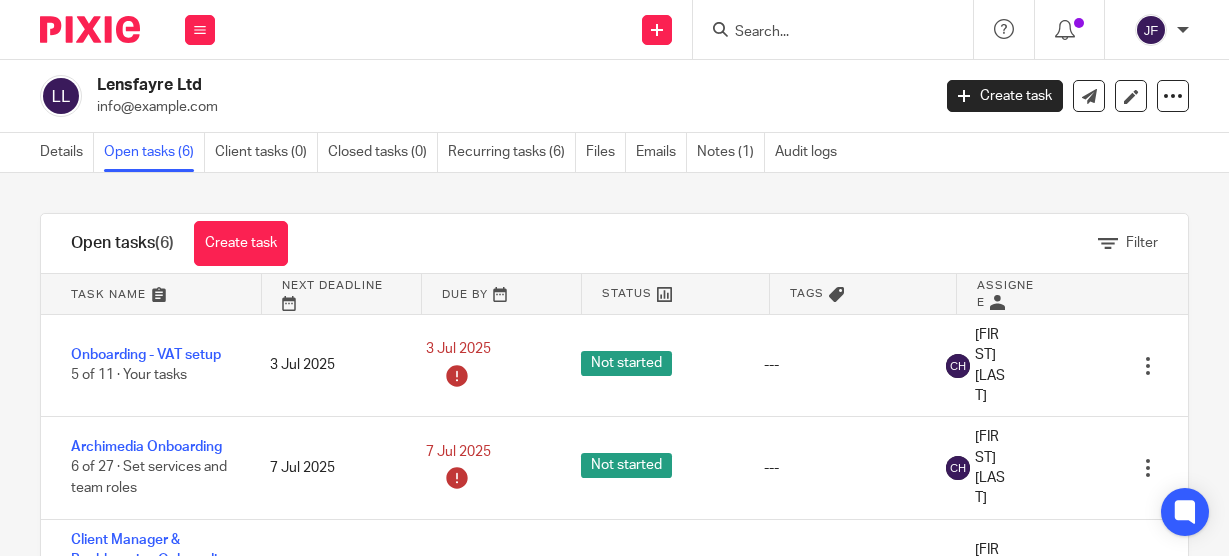 scroll, scrollTop: 0, scrollLeft: 0, axis: both 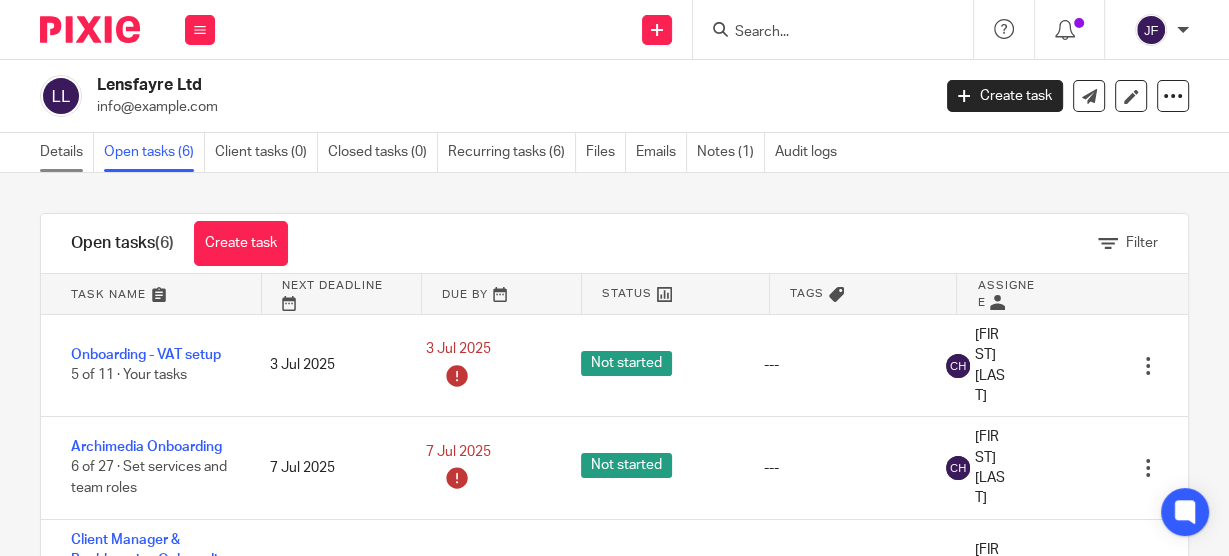click on "Details" at bounding box center (67, 152) 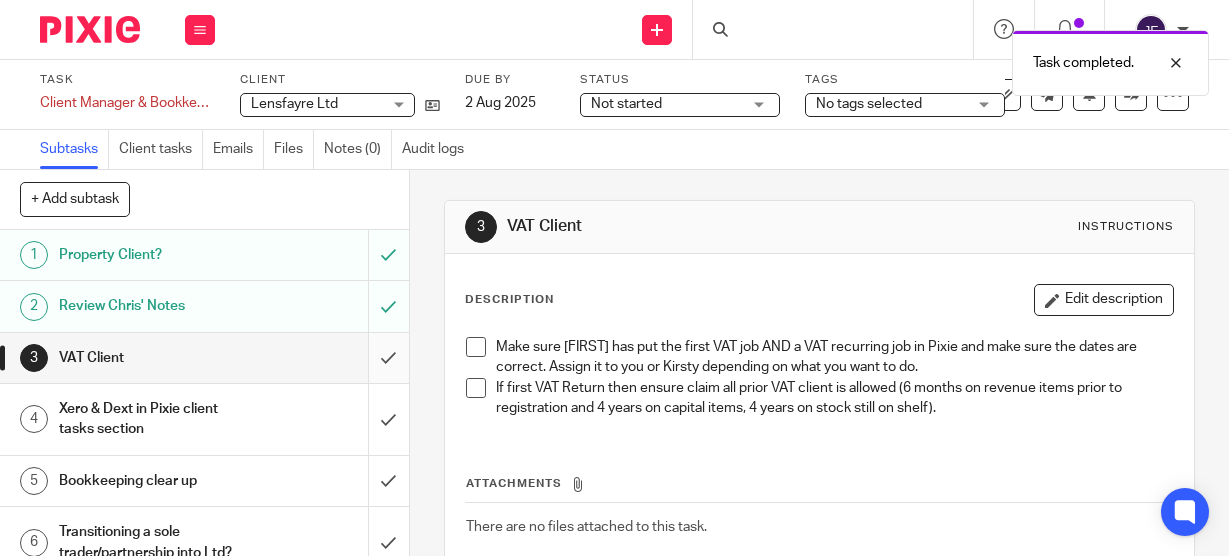 scroll, scrollTop: 0, scrollLeft: 0, axis: both 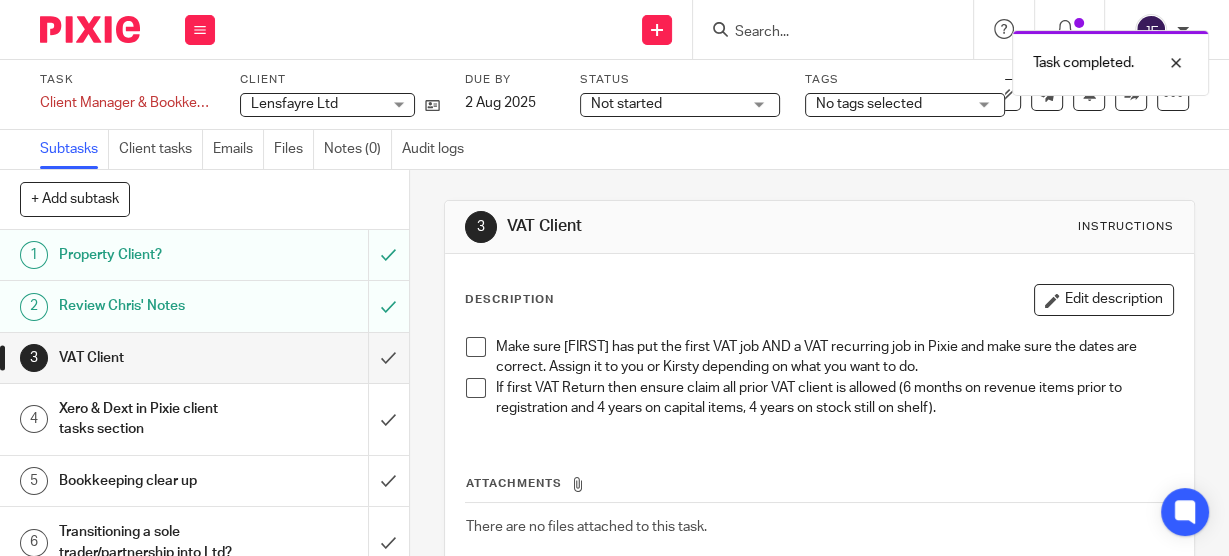 click at bounding box center (476, 347) 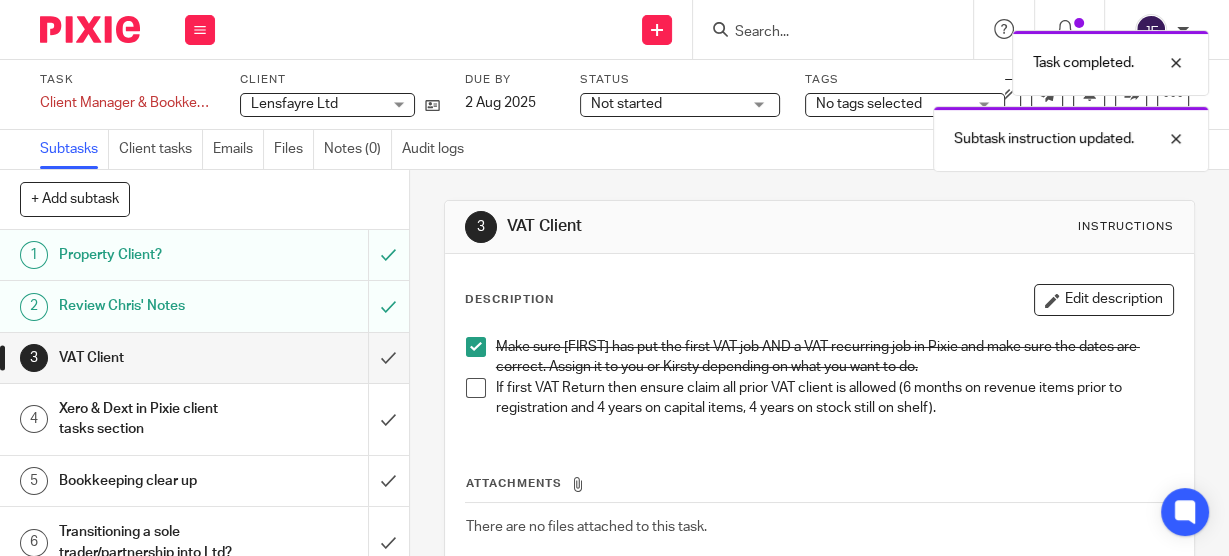 click at bounding box center (476, 388) 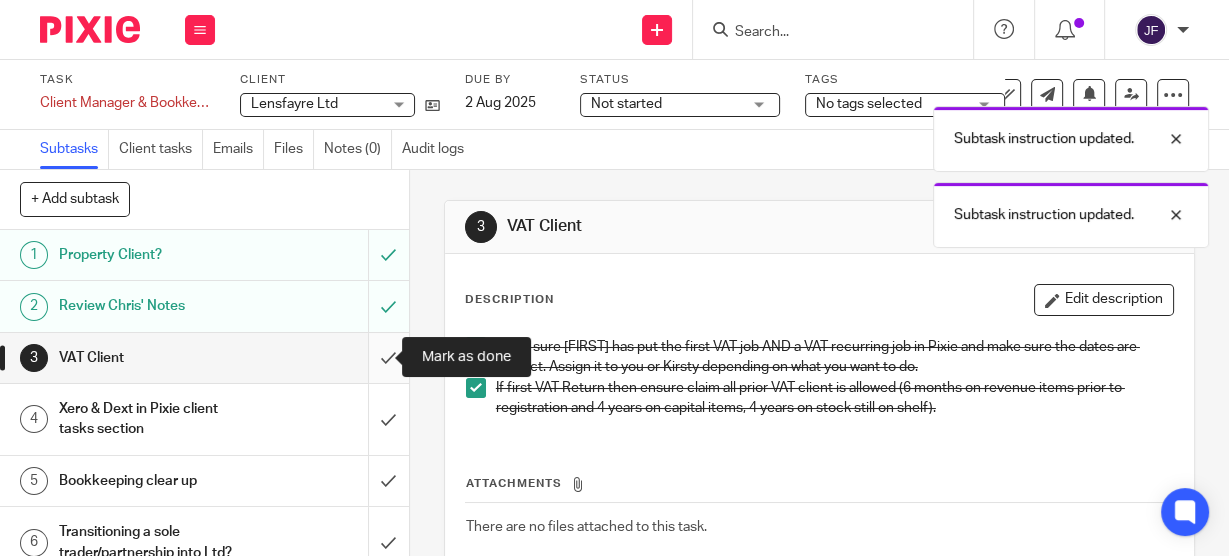 click at bounding box center (204, 358) 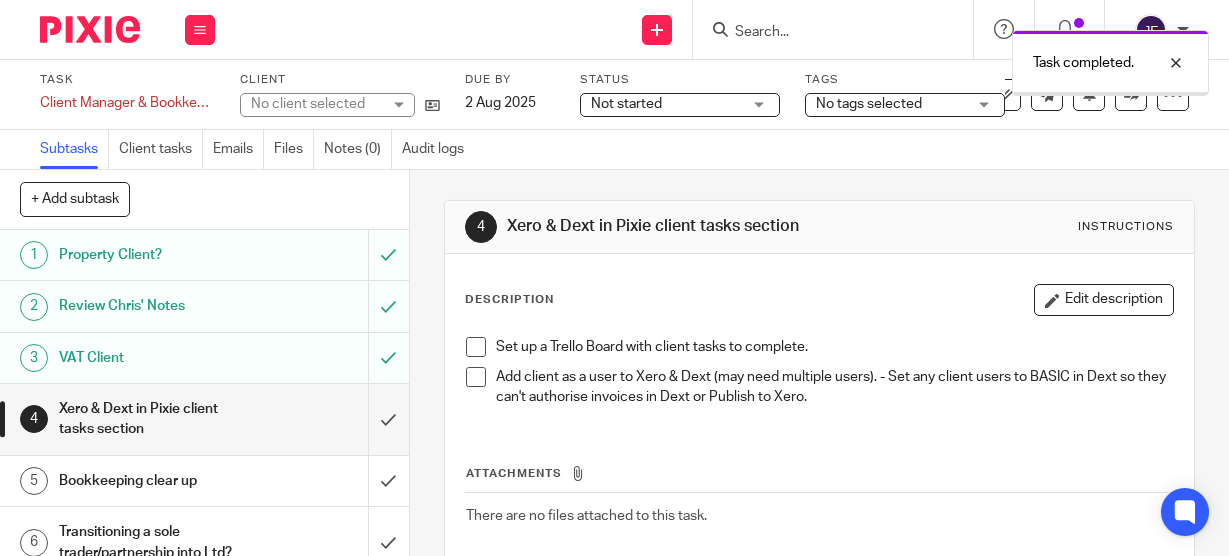 scroll, scrollTop: 0, scrollLeft: 0, axis: both 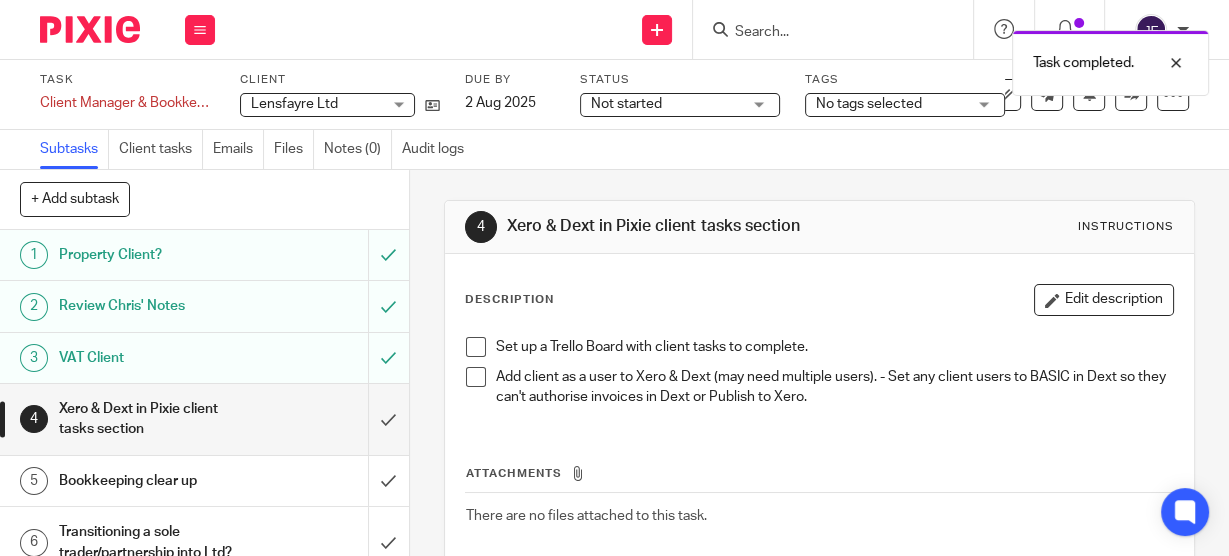 click at bounding box center (476, 347) 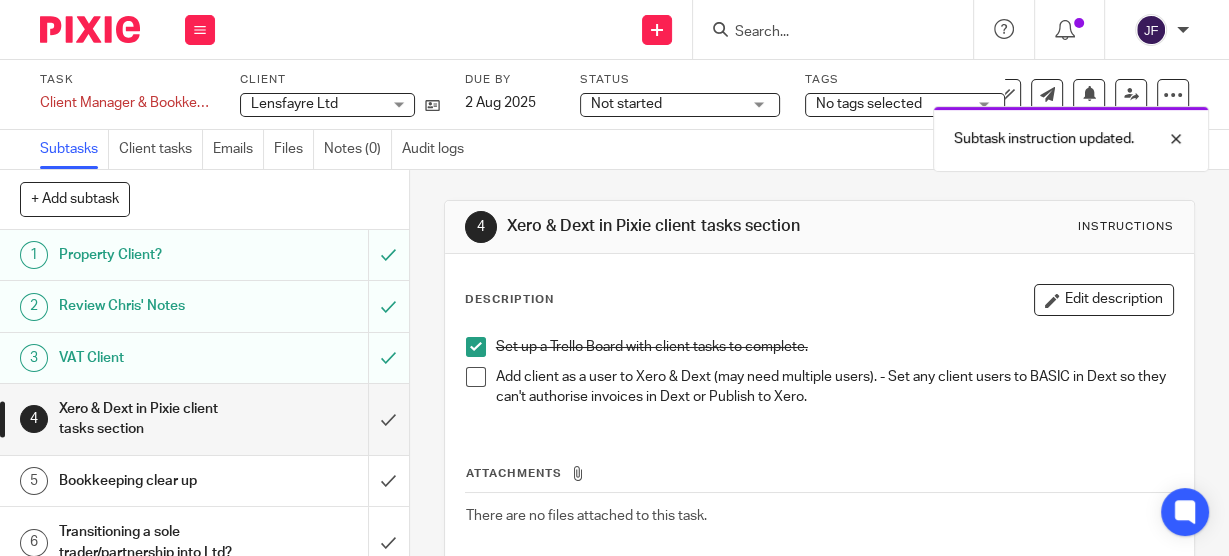 scroll, scrollTop: 80, scrollLeft: 0, axis: vertical 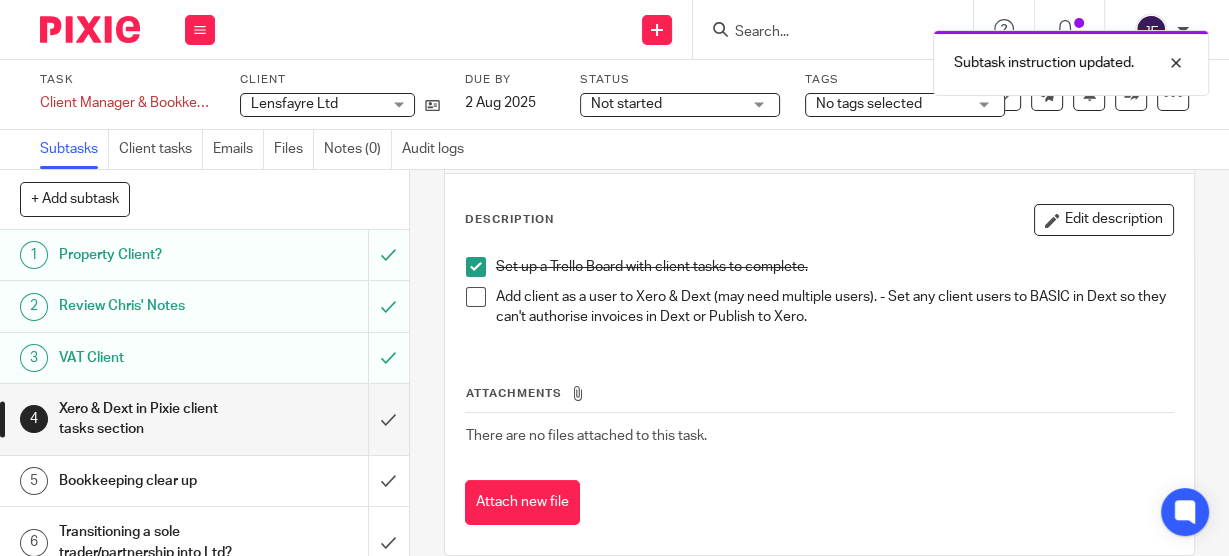 click on "Bookkeeping clear up" at bounding box center [155, 481] 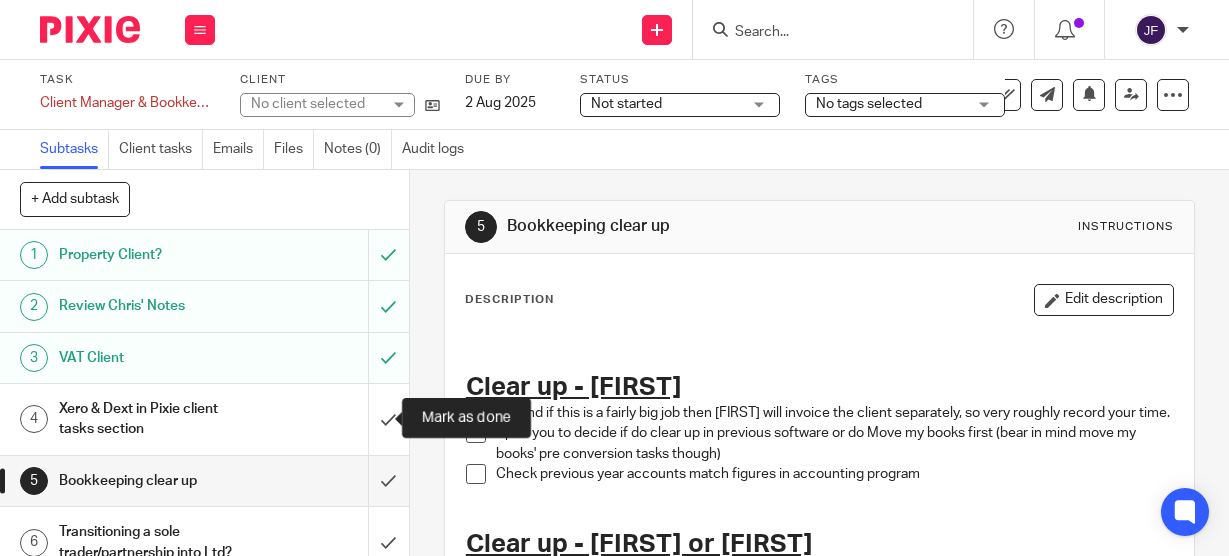 scroll, scrollTop: 0, scrollLeft: 0, axis: both 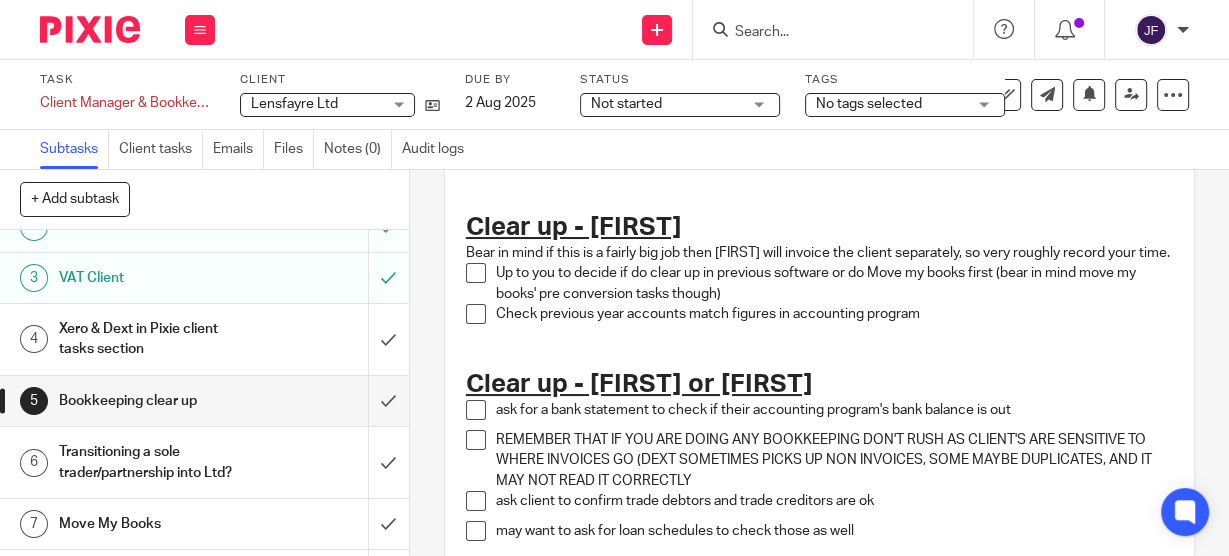 click on "Transitioning a sole trader/partnership into Ltd?" at bounding box center [203, 462] 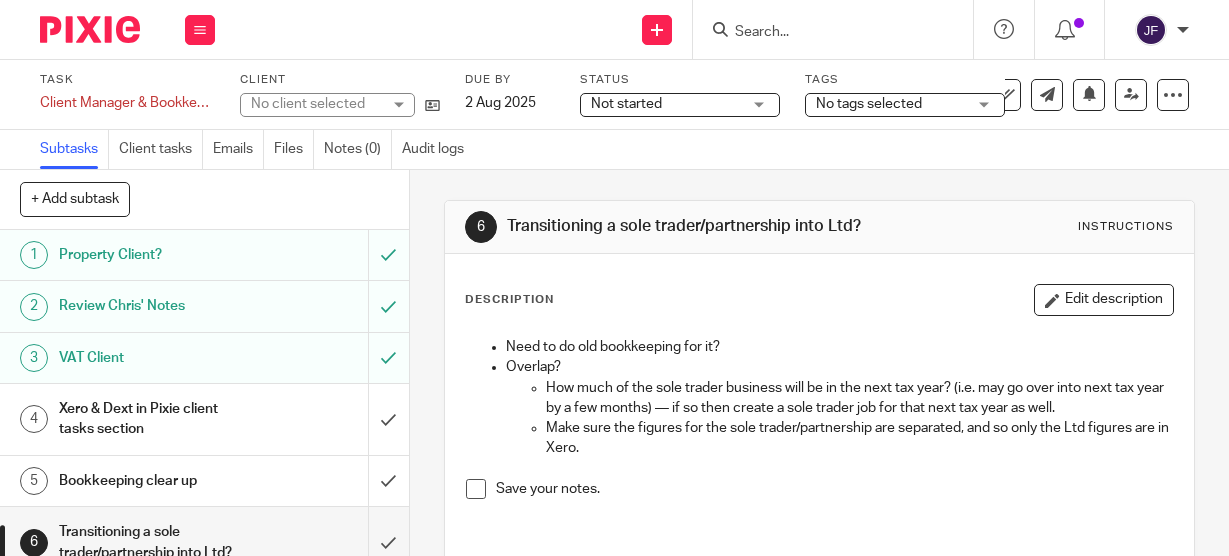 scroll, scrollTop: 0, scrollLeft: 0, axis: both 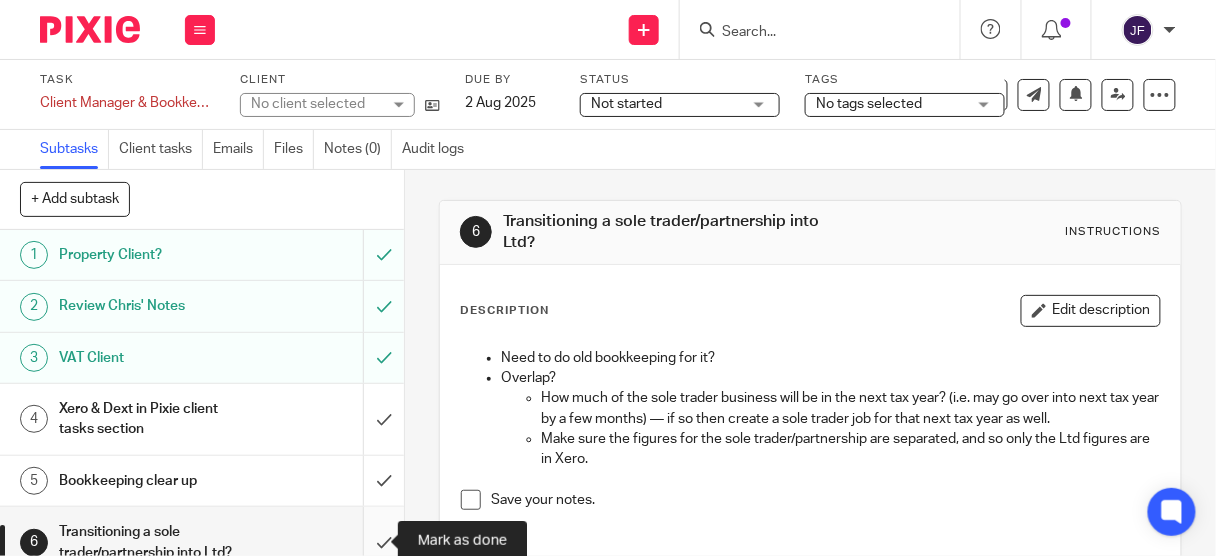 click at bounding box center (202, 542) 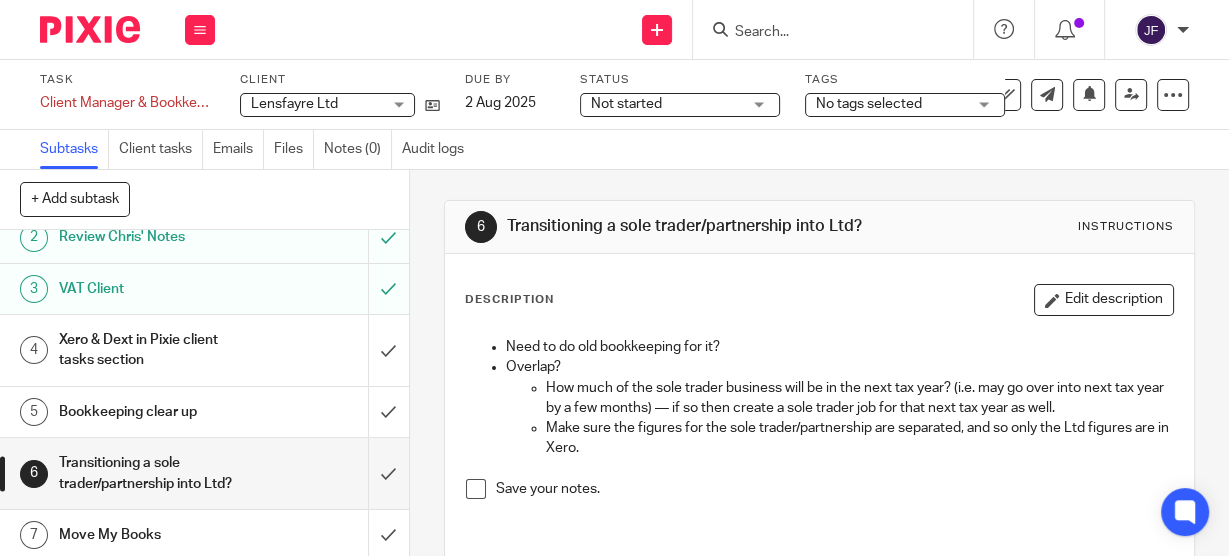 scroll, scrollTop: 160, scrollLeft: 0, axis: vertical 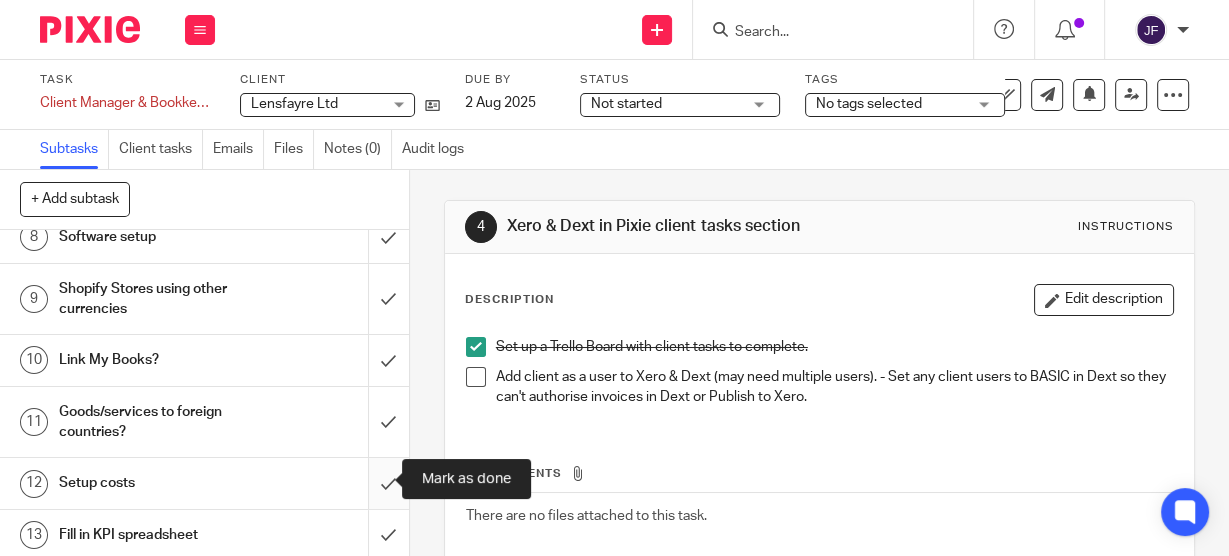 click at bounding box center [204, 483] 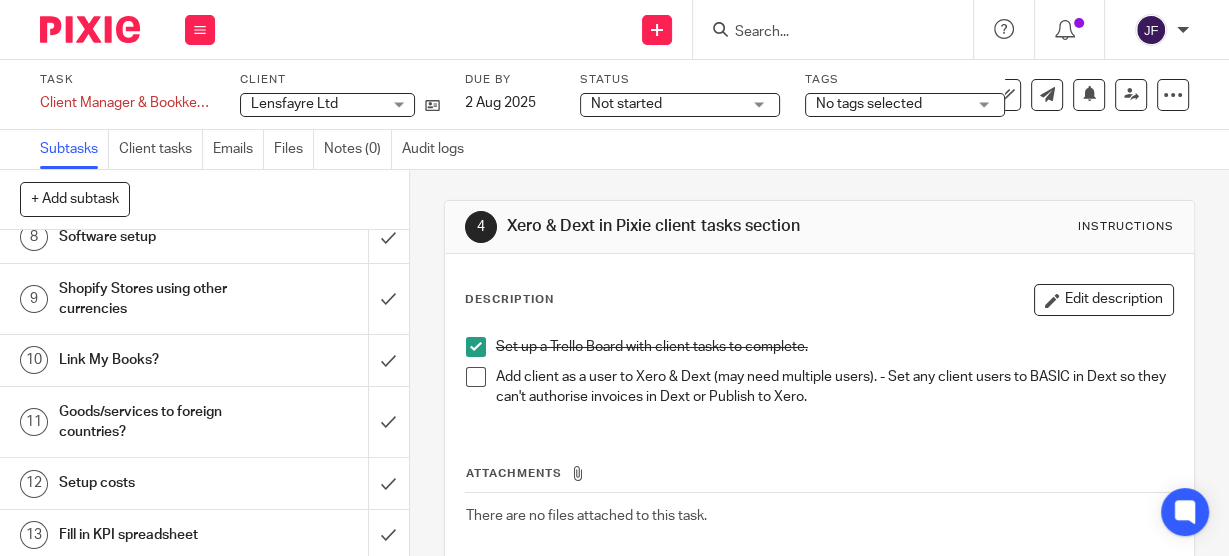 scroll, scrollTop: 366, scrollLeft: 0, axis: vertical 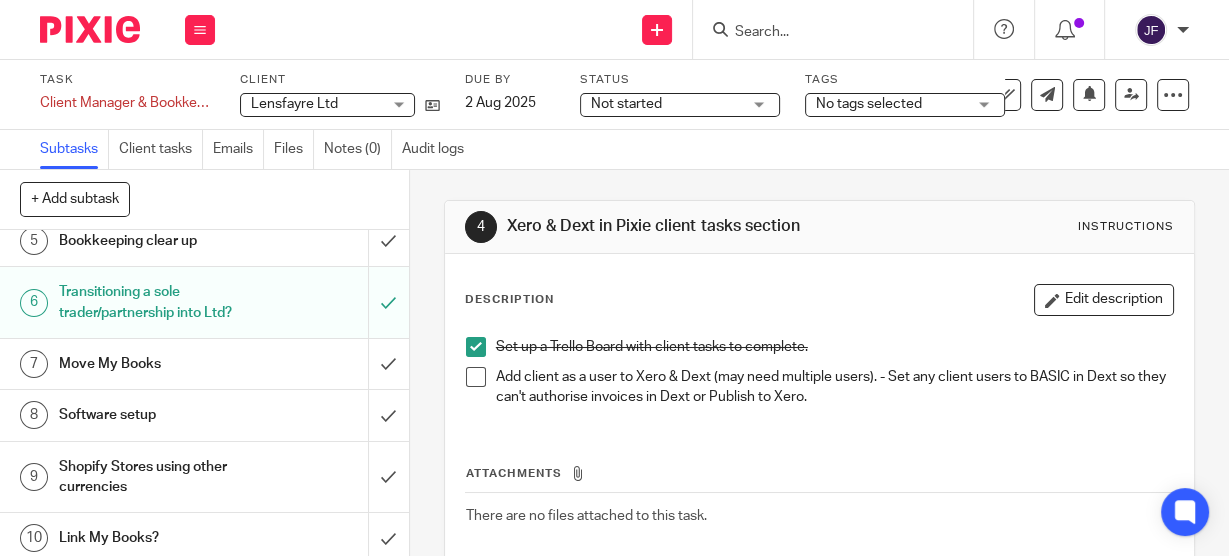 click on "Move My Books" at bounding box center (203, 364) 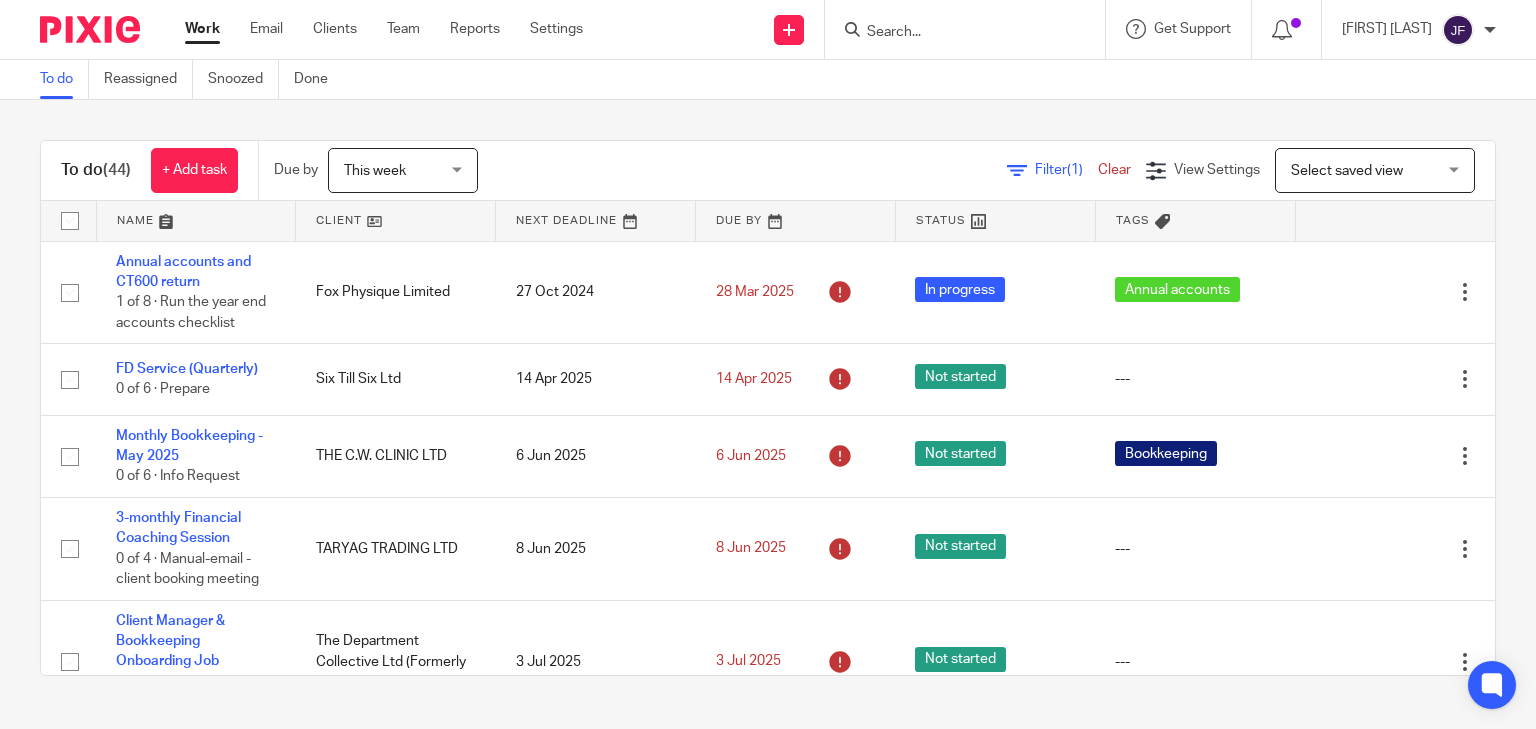 scroll, scrollTop: 0, scrollLeft: 0, axis: both 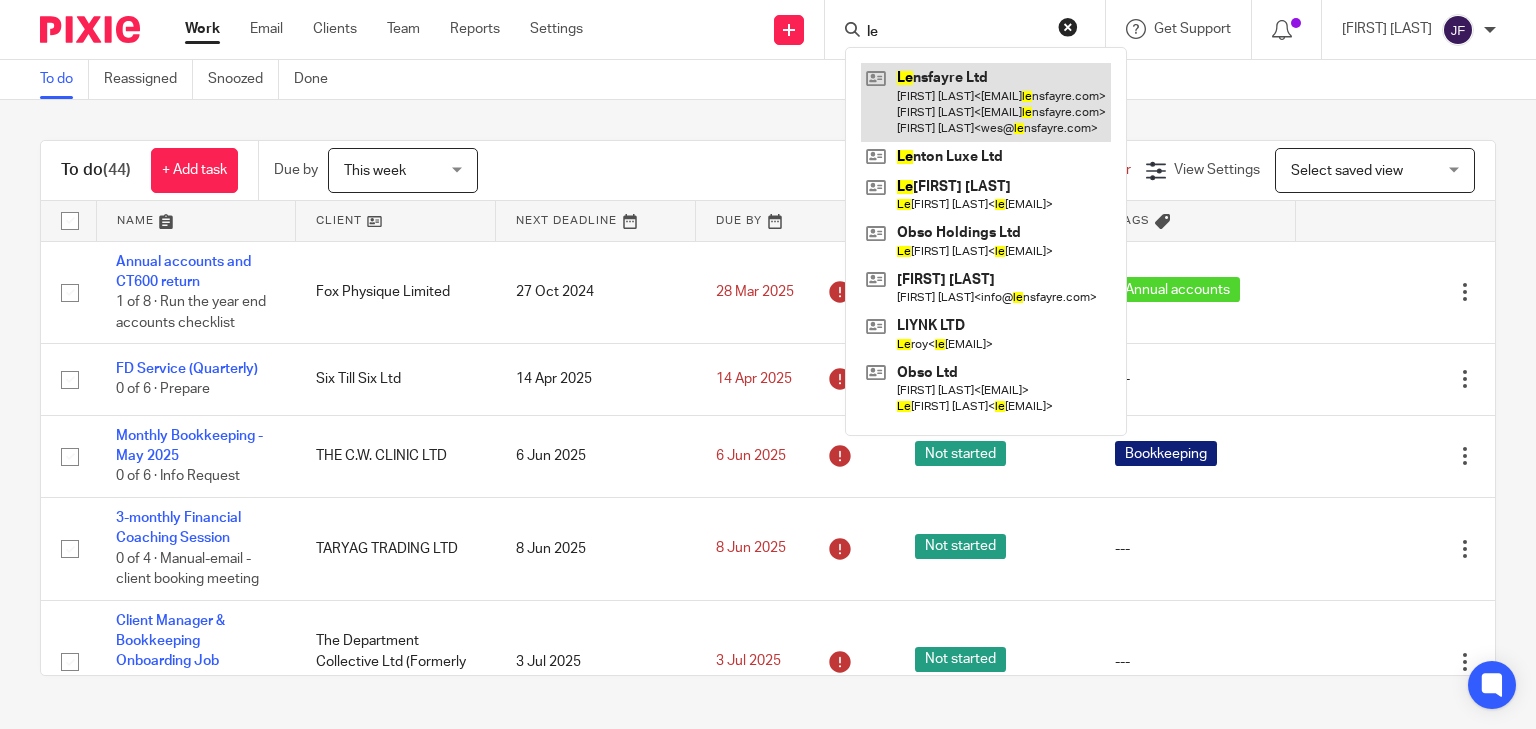 type on "le" 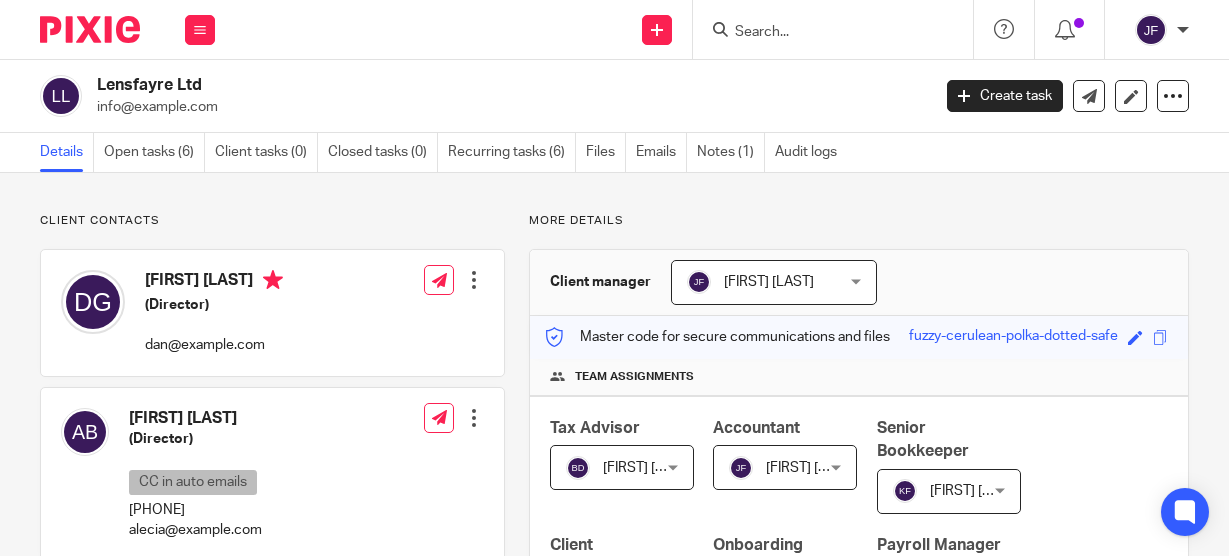 scroll, scrollTop: 0, scrollLeft: 0, axis: both 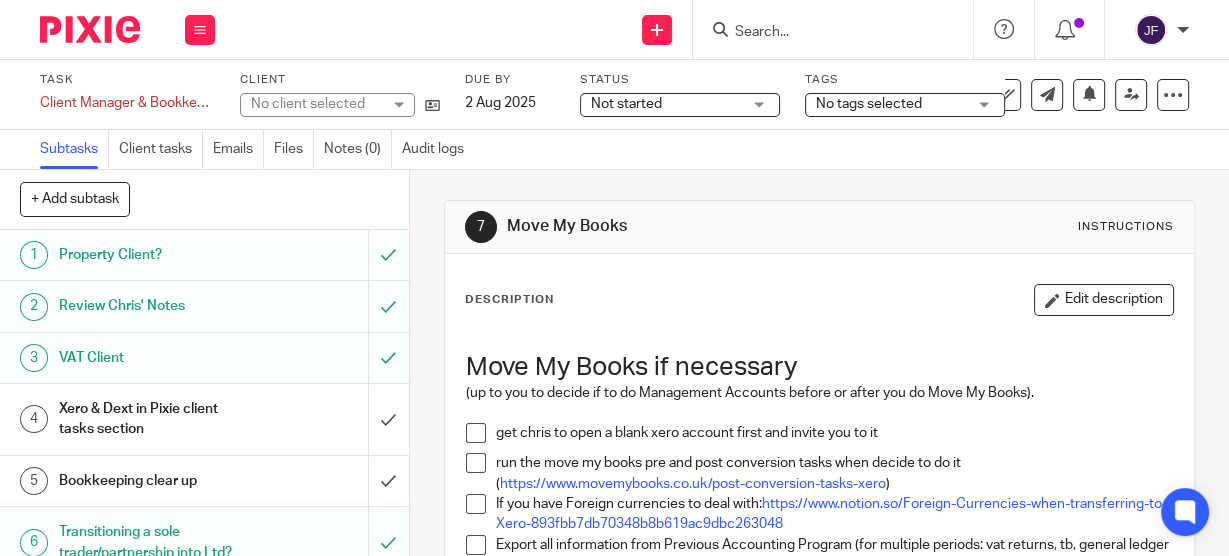 click at bounding box center (476, 433) 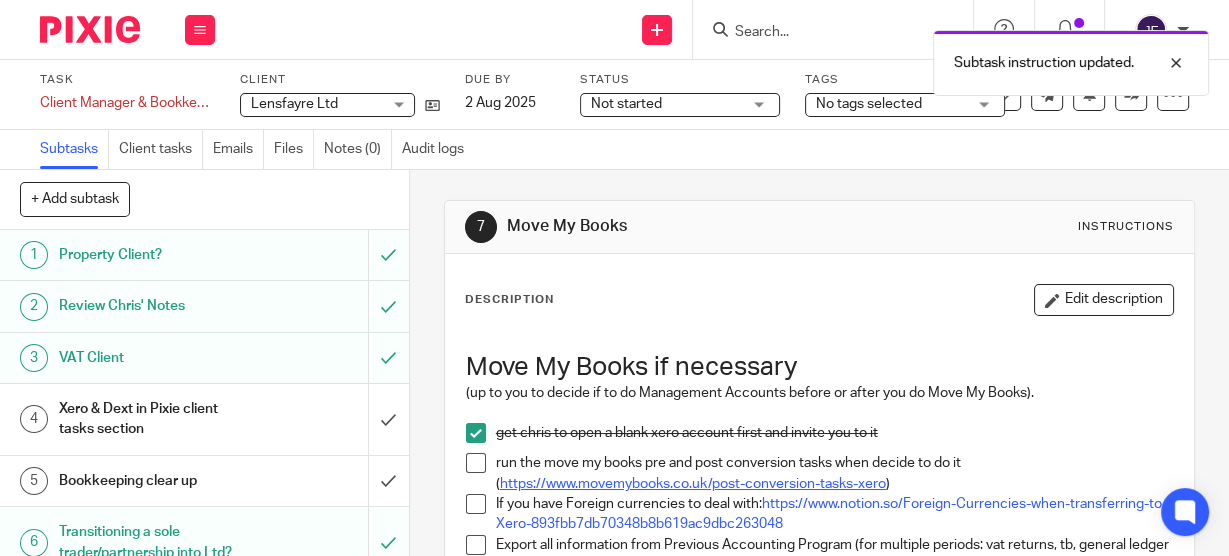 click on "https://www.movemybooks.co.uk/post-conversion-tasks-xero" at bounding box center [693, 484] 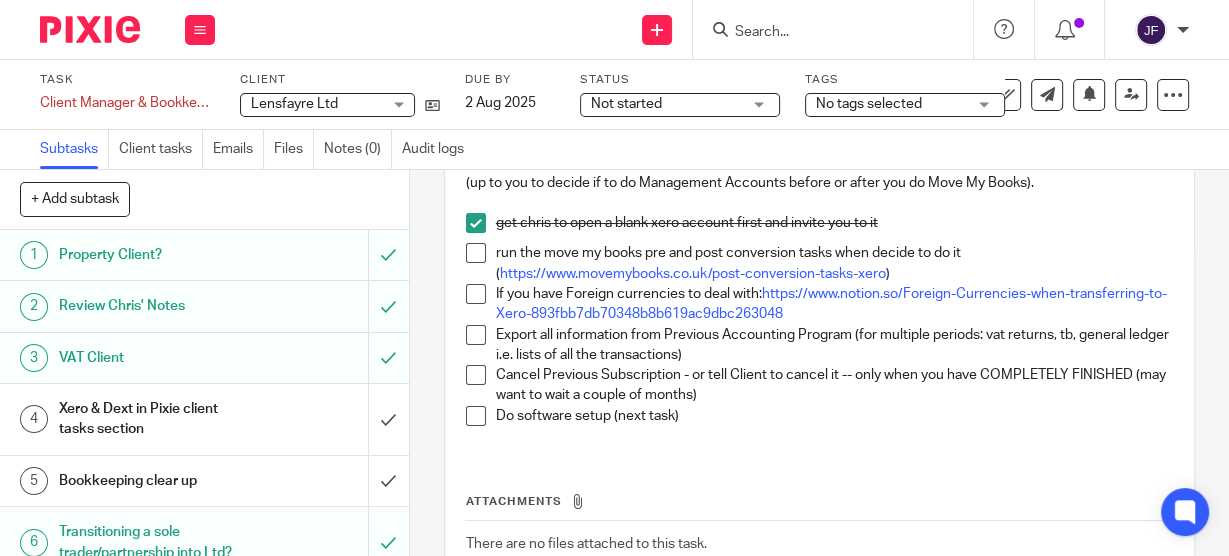 scroll, scrollTop: 240, scrollLeft: 0, axis: vertical 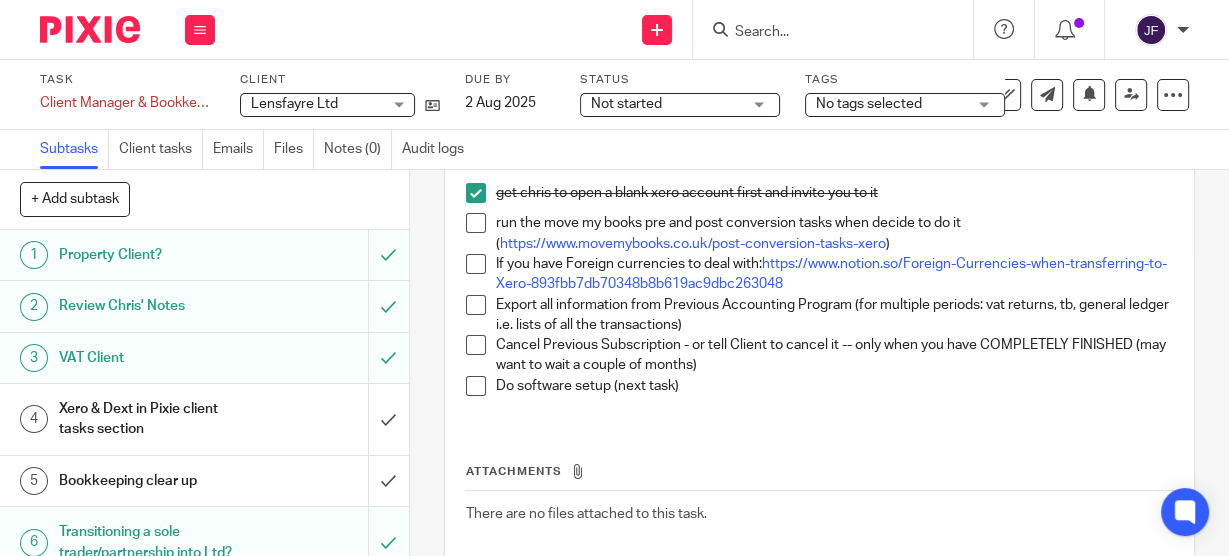 click at bounding box center (476, 223) 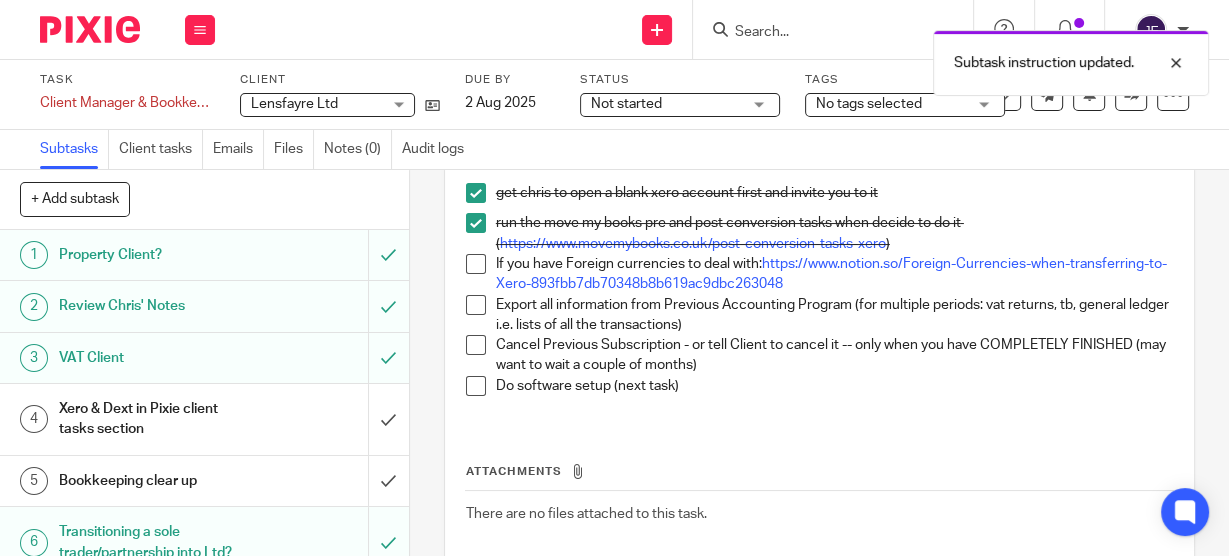 click on "Xero & Dext in Pixie client tasks section" at bounding box center (203, 419) 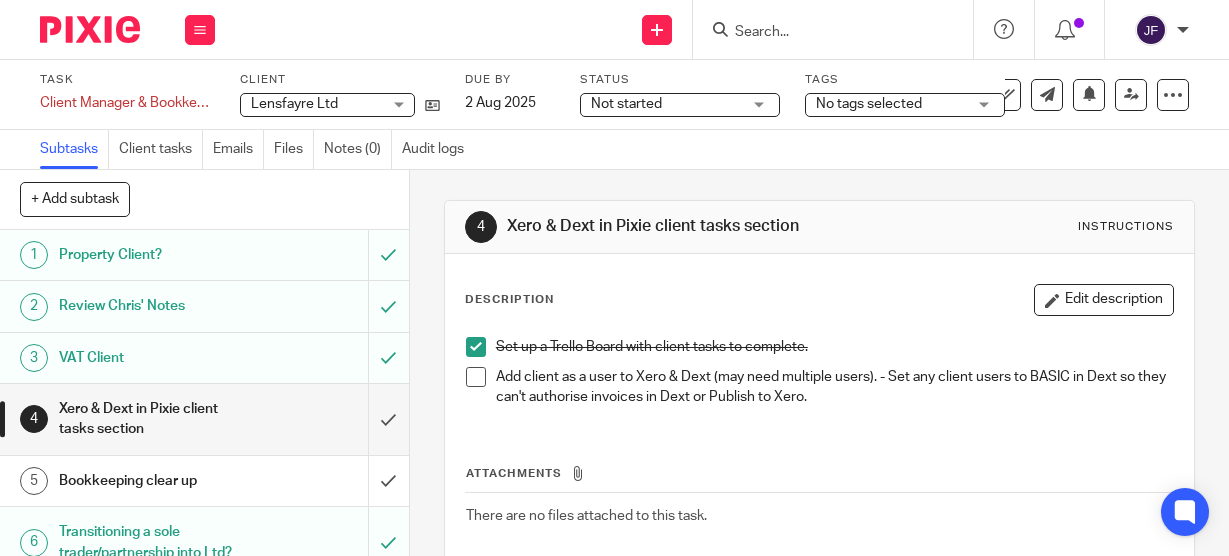 scroll, scrollTop: 0, scrollLeft: 0, axis: both 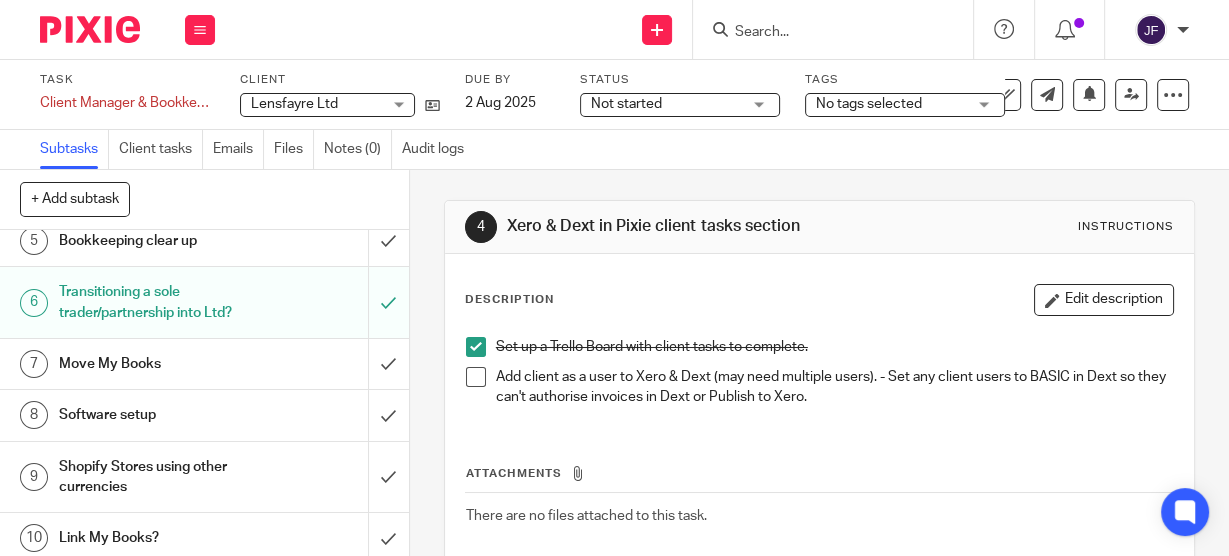 click on "Software setup" at bounding box center [155, 415] 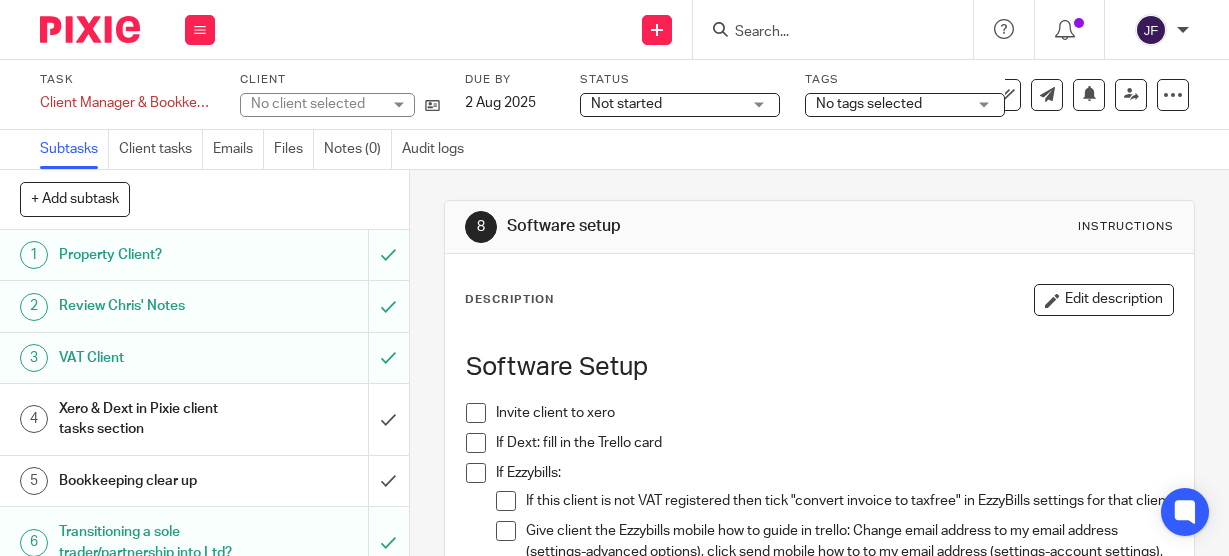 scroll, scrollTop: 0, scrollLeft: 0, axis: both 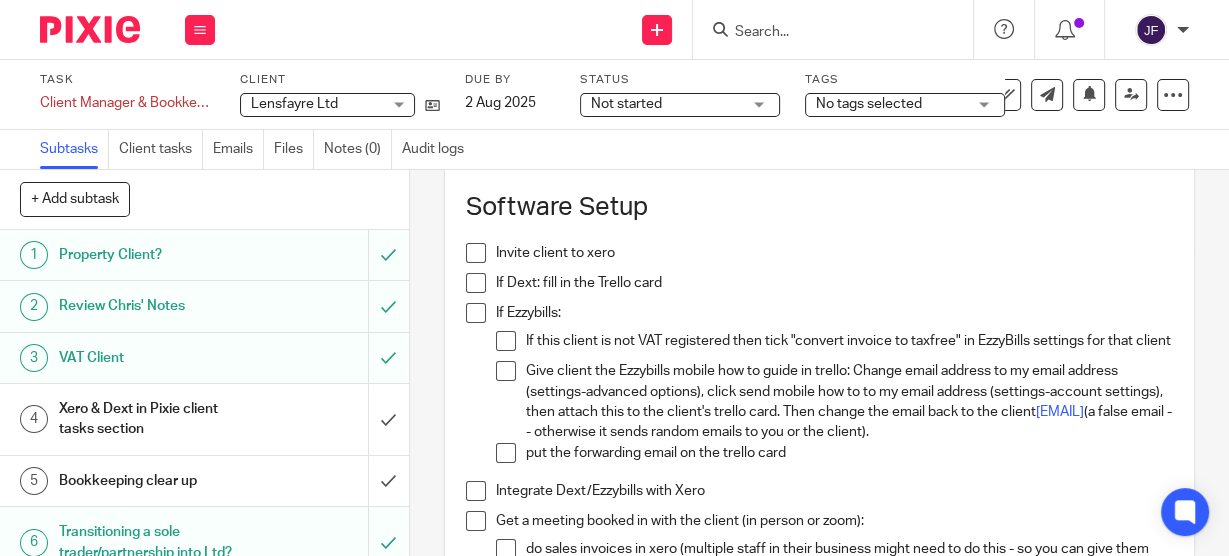 click at bounding box center (476, 283) 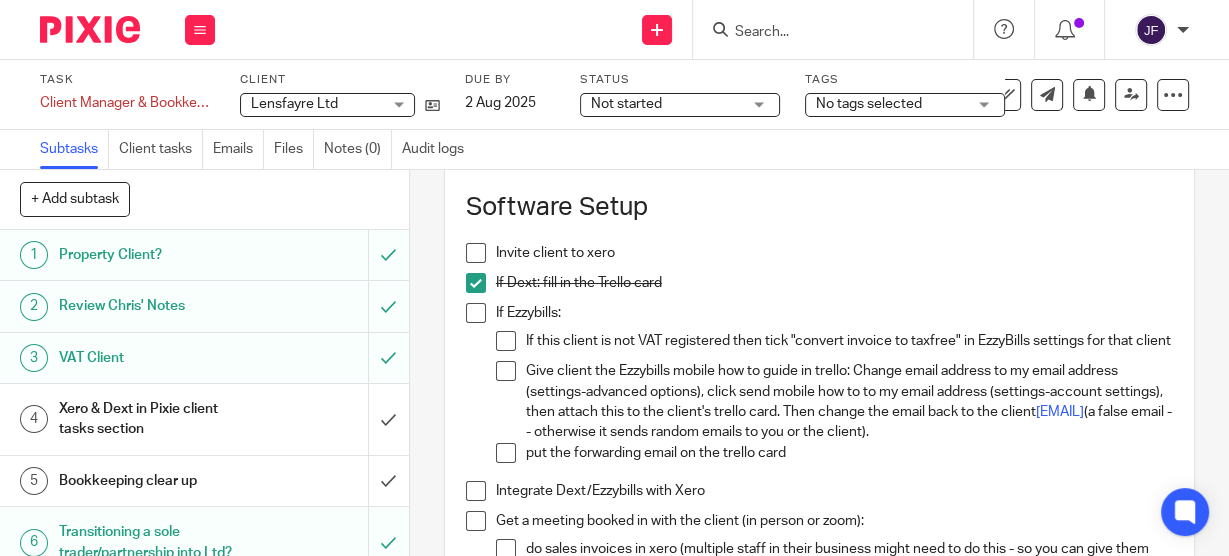click at bounding box center [476, 313] 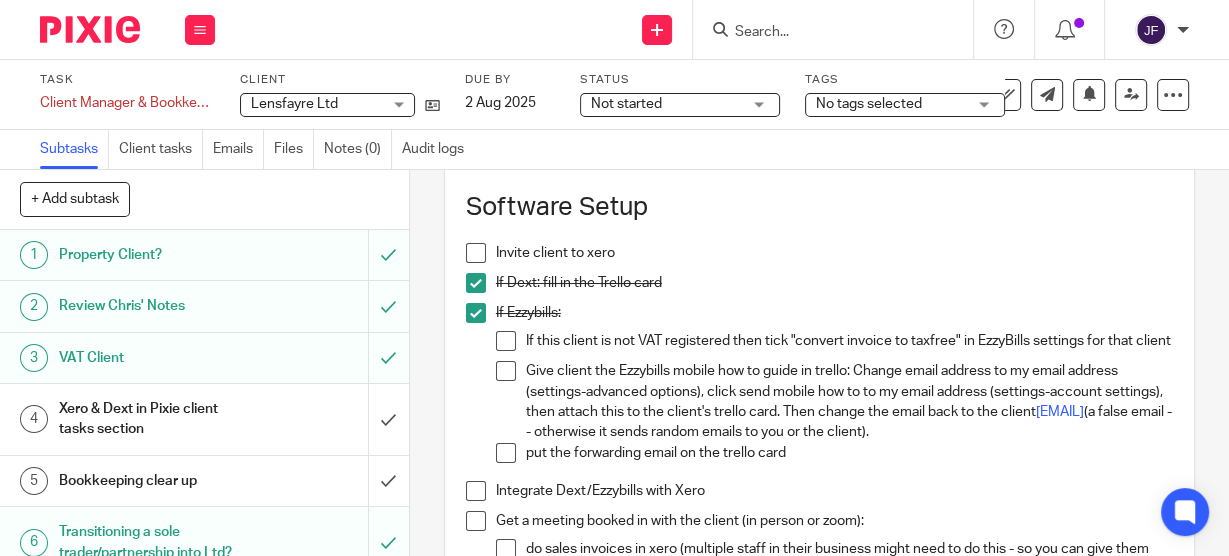 click at bounding box center (506, 341) 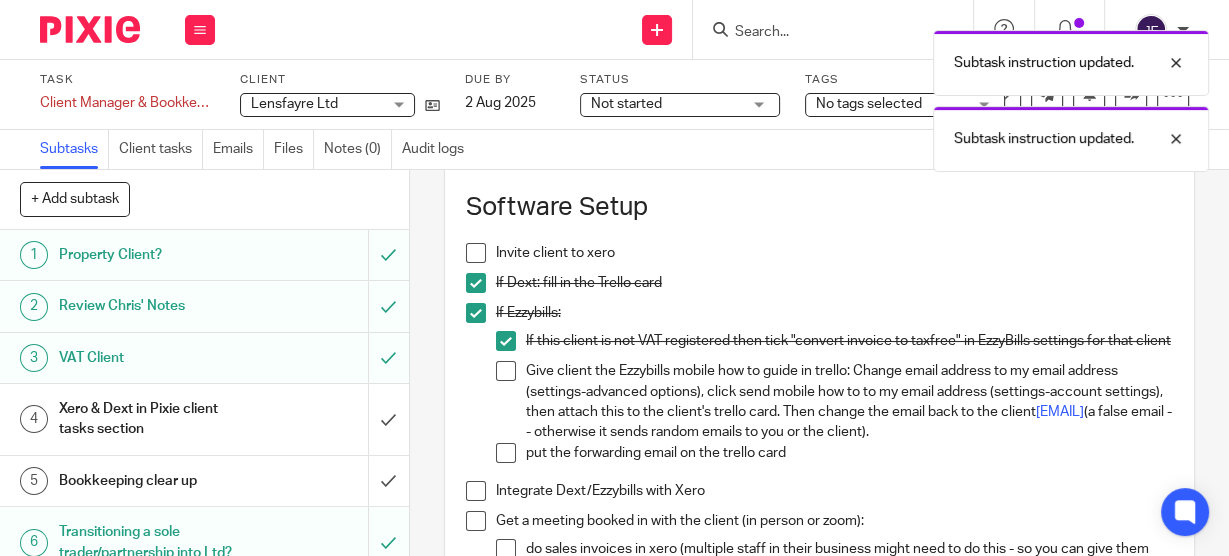 click at bounding box center [506, 453] 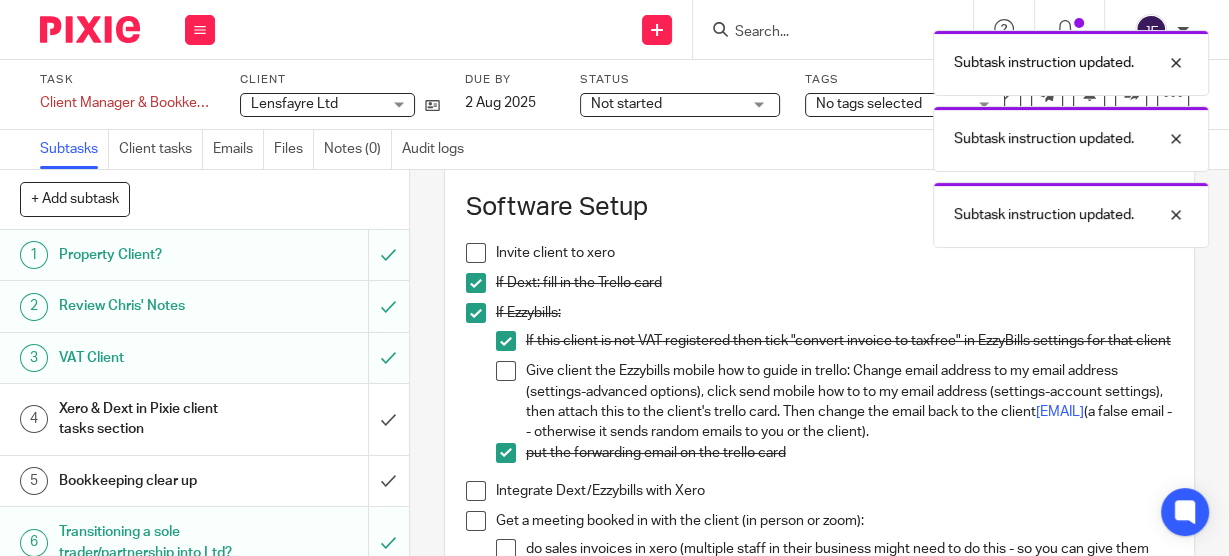 click at bounding box center [506, 371] 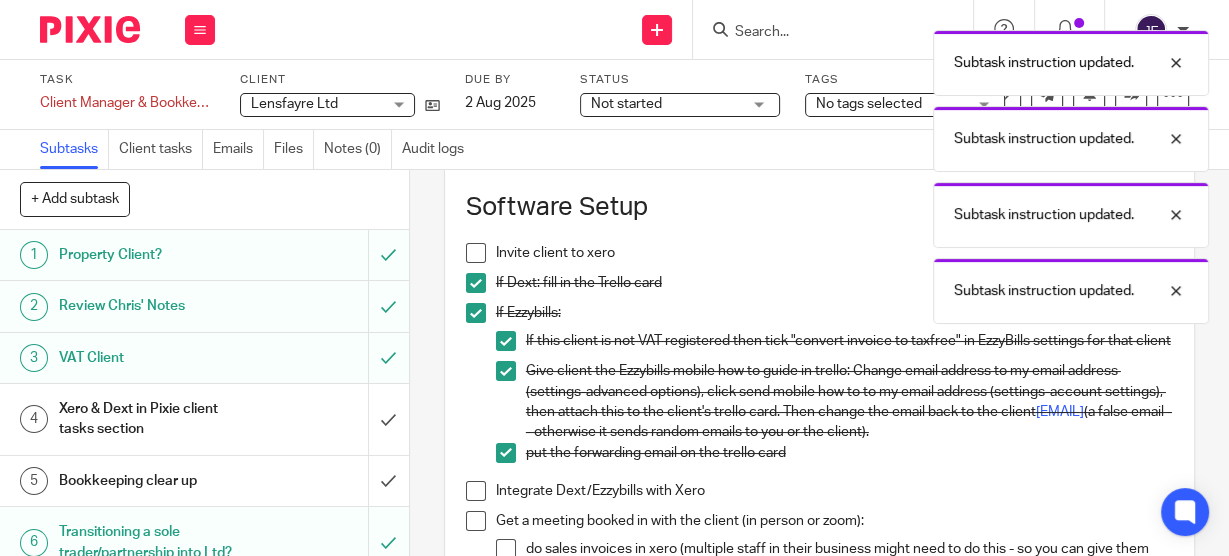 scroll, scrollTop: 320, scrollLeft: 0, axis: vertical 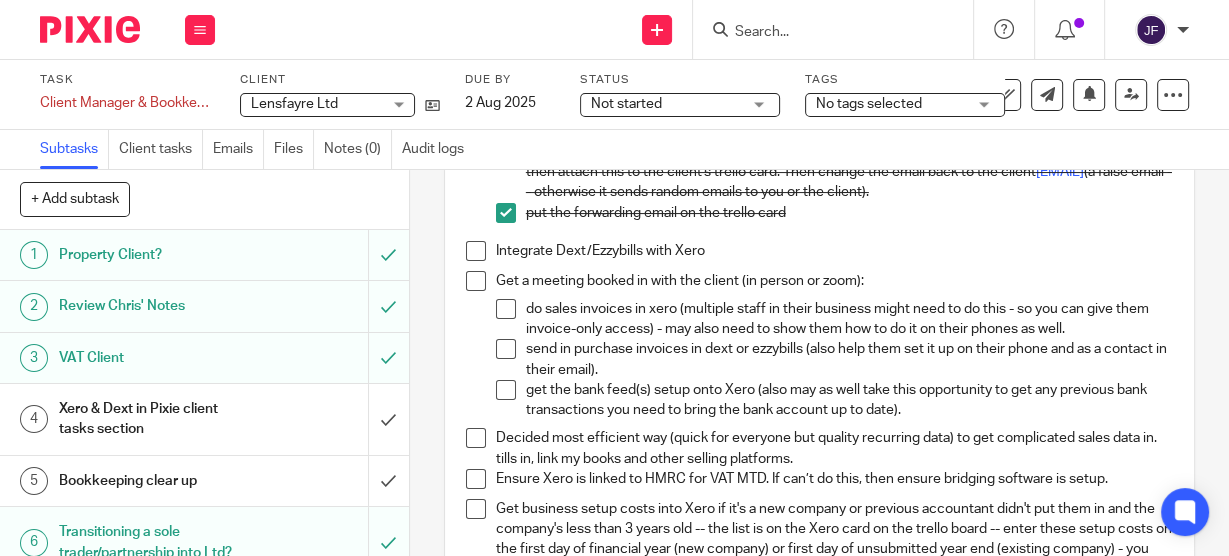 click at bounding box center (476, 251) 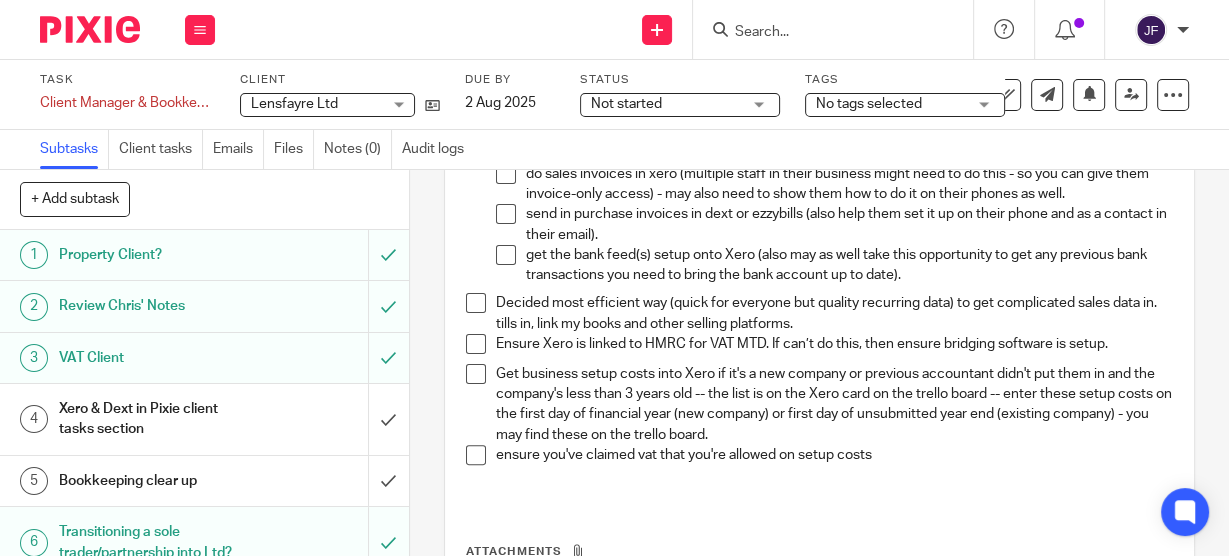 scroll, scrollTop: 560, scrollLeft: 0, axis: vertical 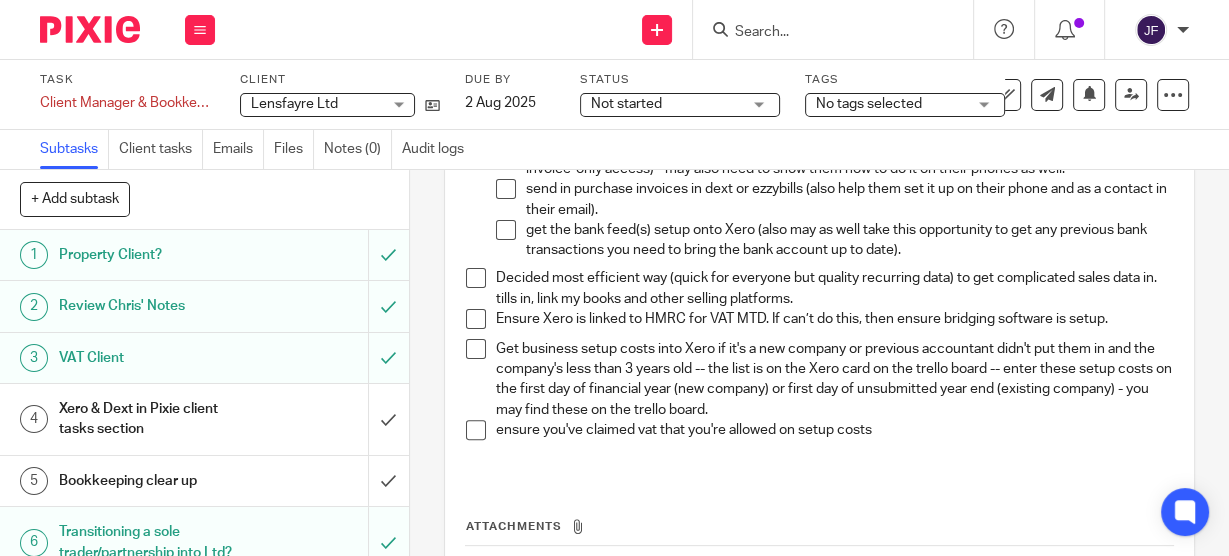 click at bounding box center [476, 349] 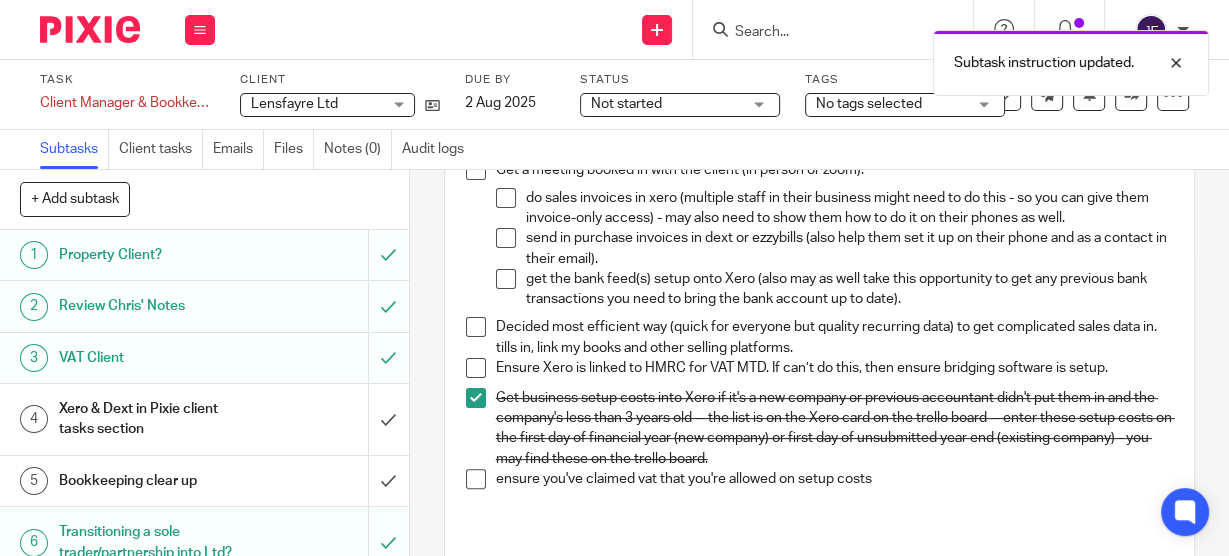 scroll, scrollTop: 320, scrollLeft: 0, axis: vertical 